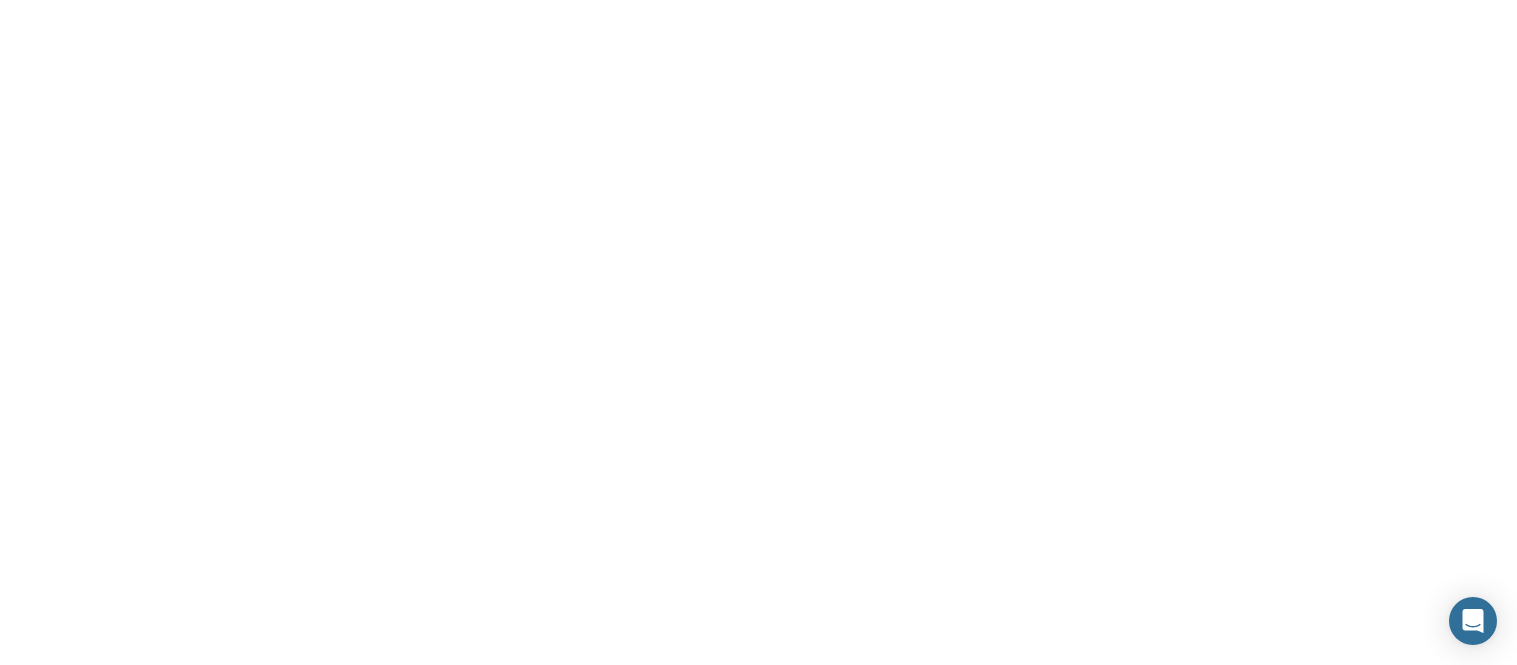 scroll, scrollTop: 0, scrollLeft: 0, axis: both 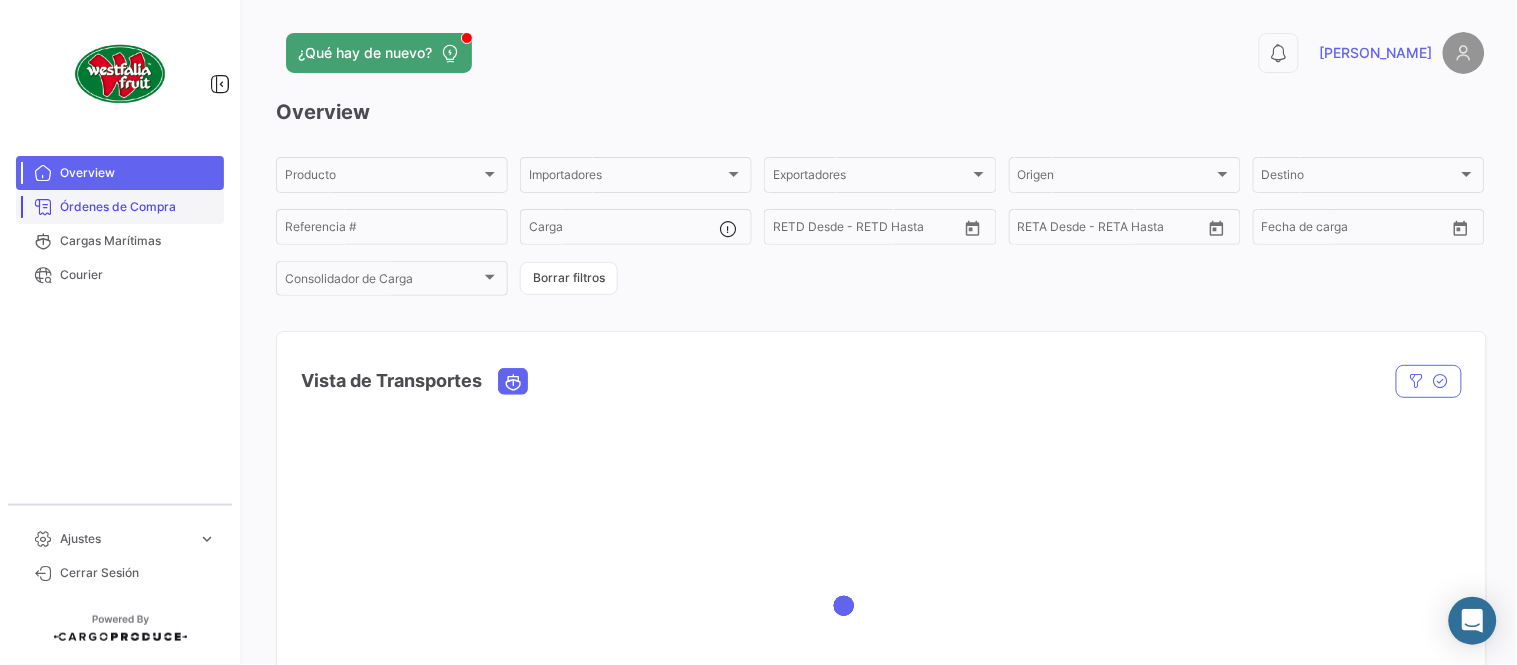 click on "Órdenes de Compra" at bounding box center [138, 207] 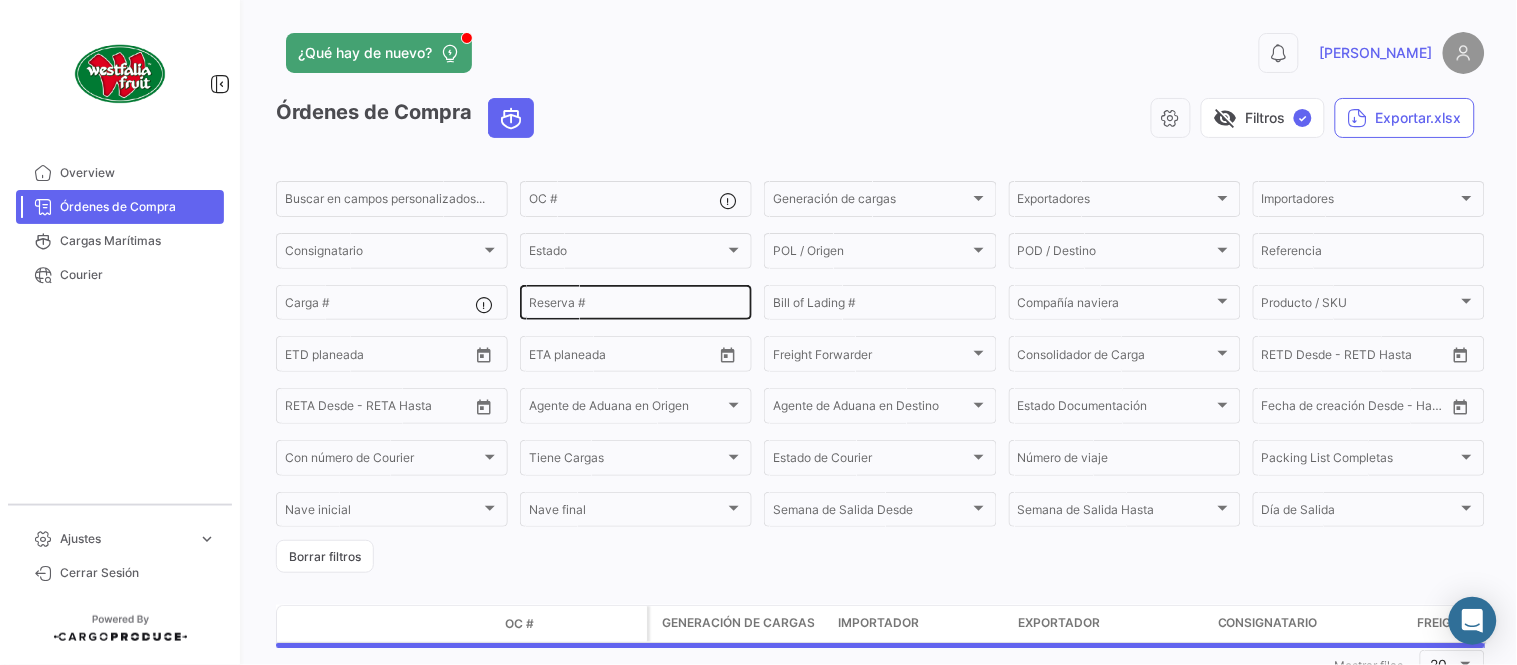 click on "Reserva #" 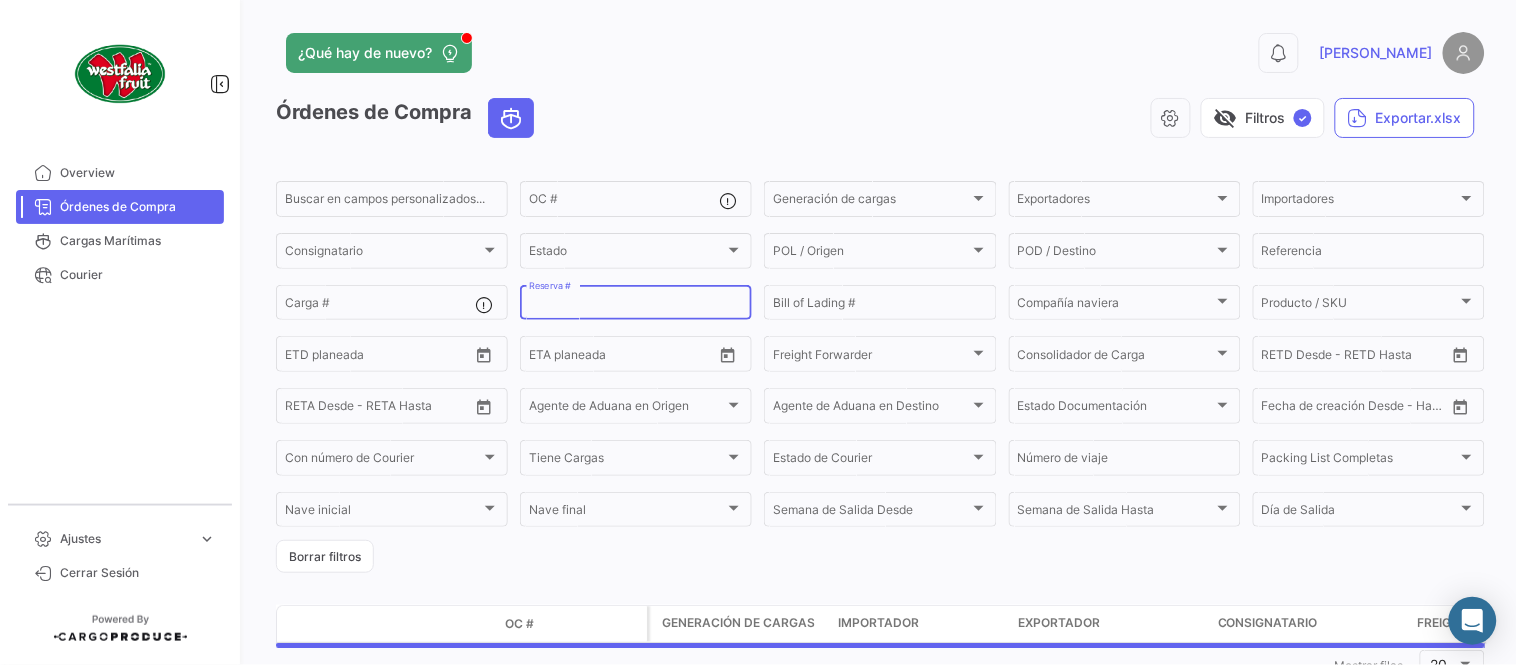 paste on "LMM0533596" 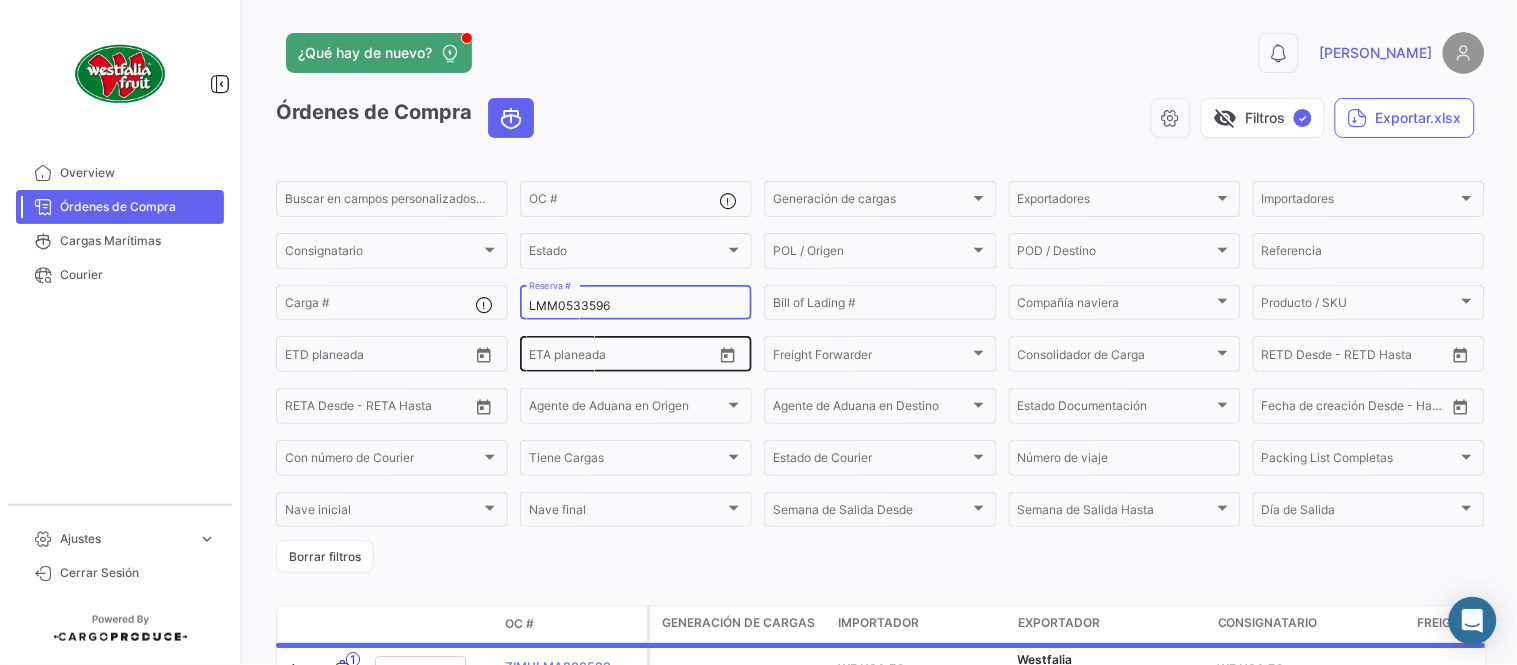 scroll, scrollTop: 111, scrollLeft: 0, axis: vertical 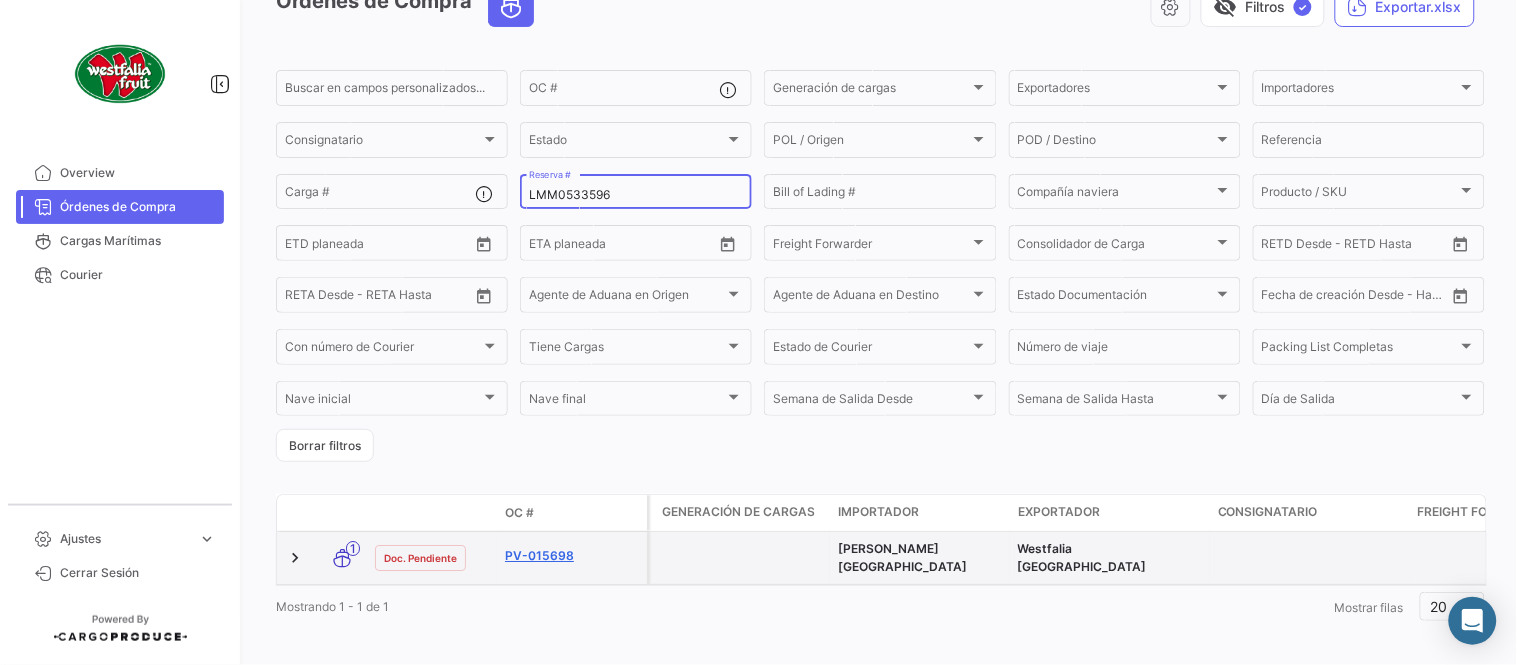 type on "LMM0533596" 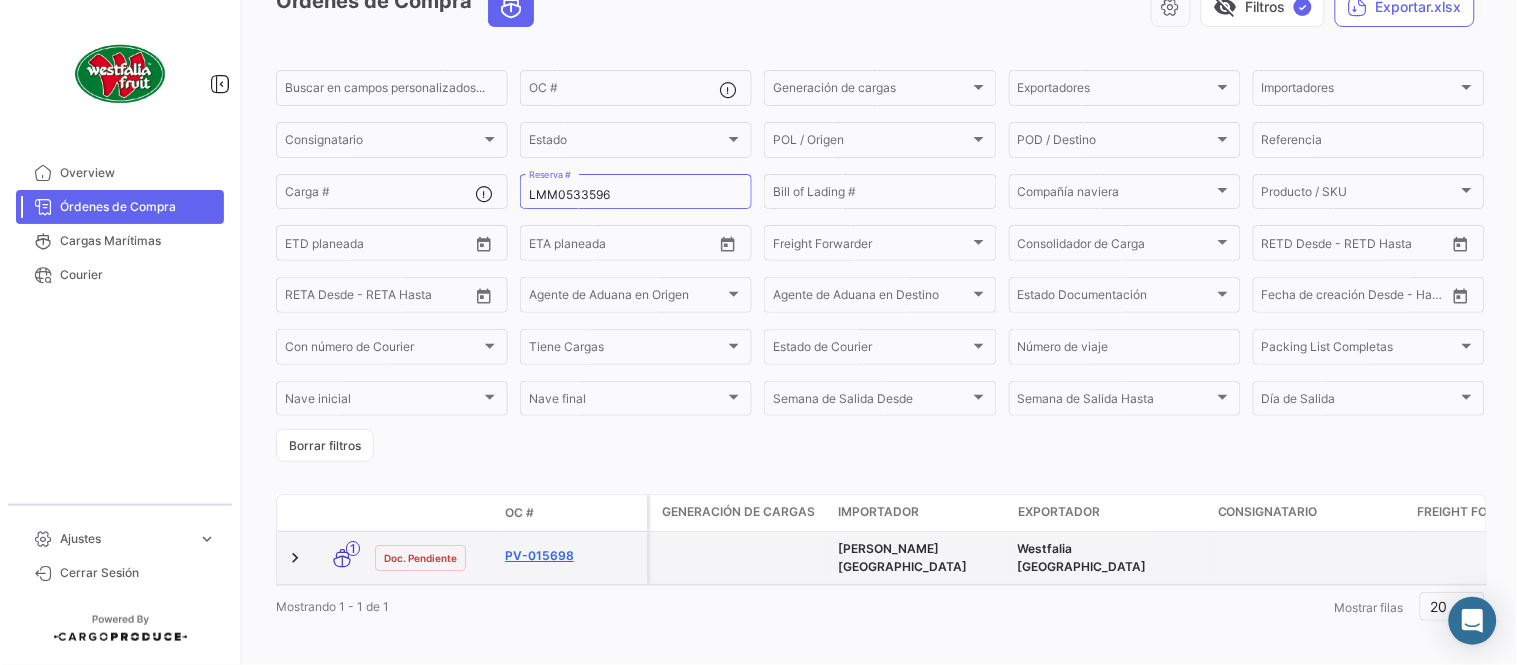 click on "PV-015698" 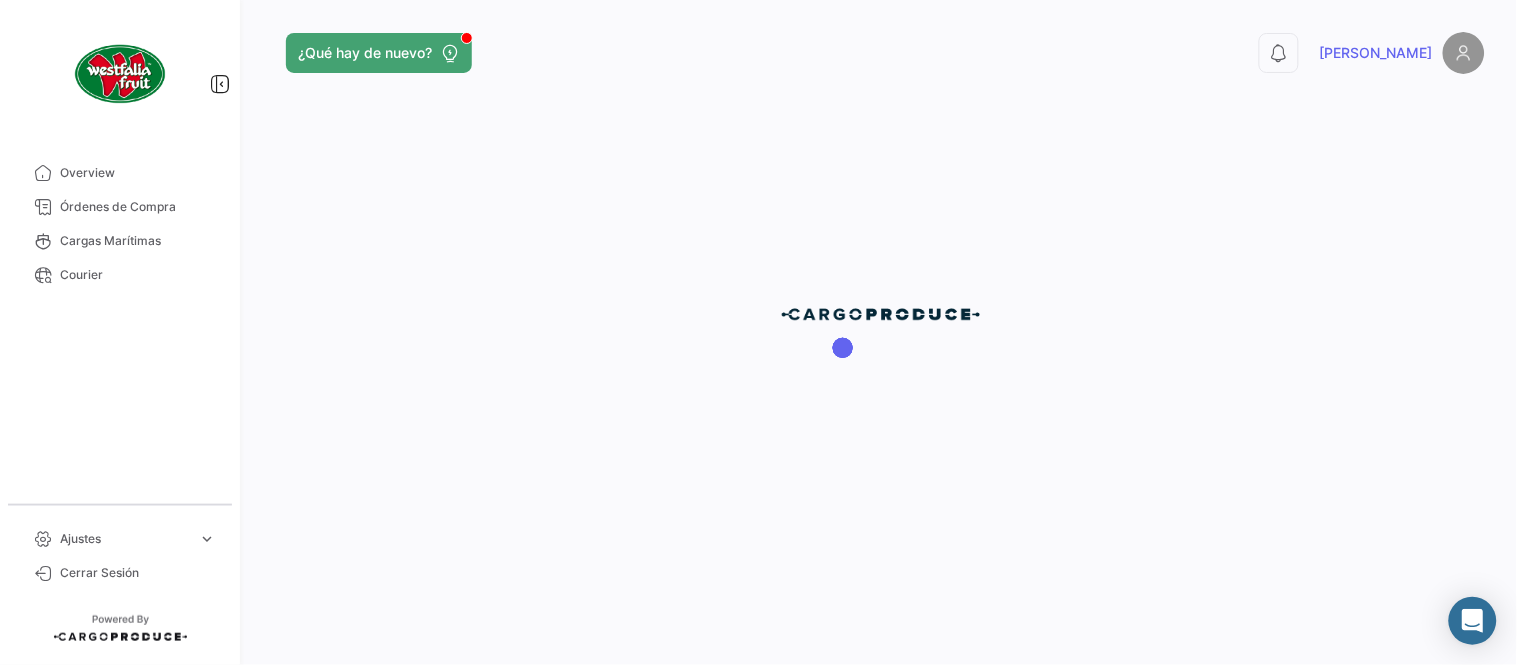 scroll, scrollTop: 0, scrollLeft: 0, axis: both 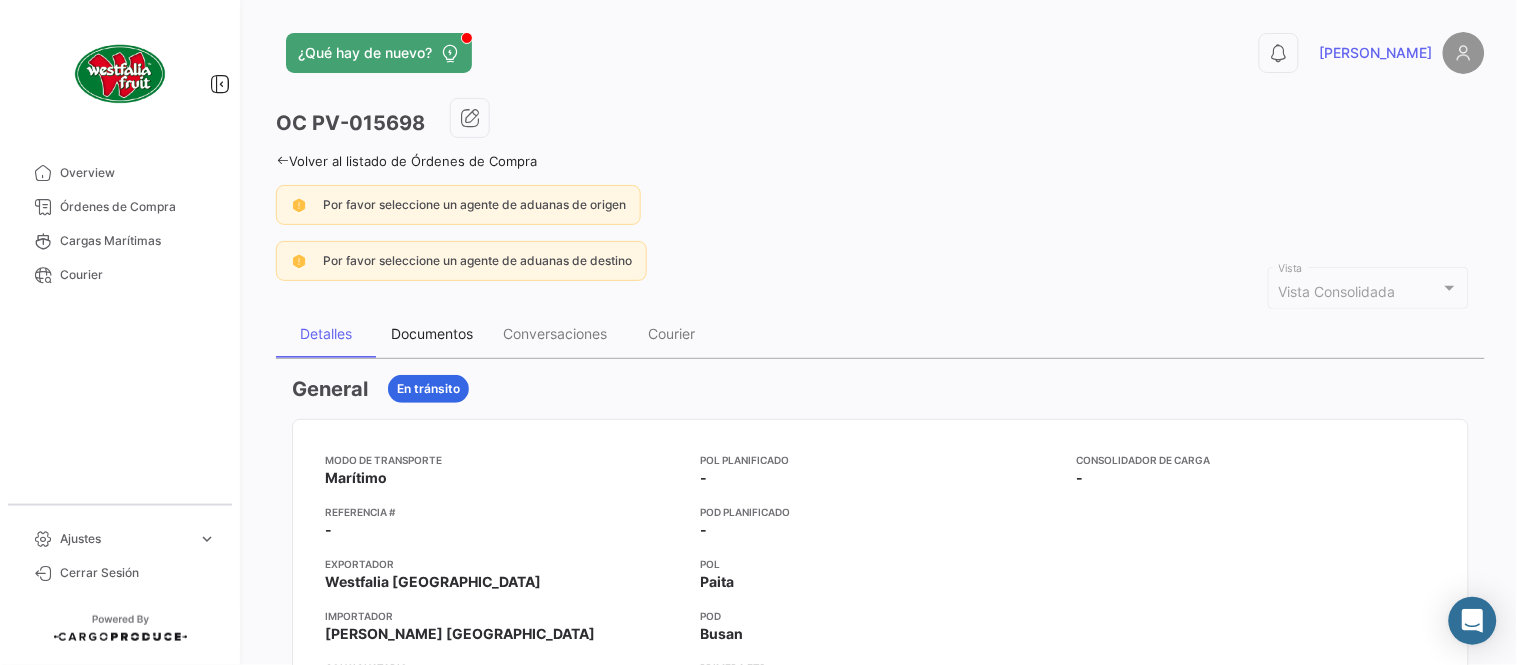 click on "Documentos" at bounding box center [432, 333] 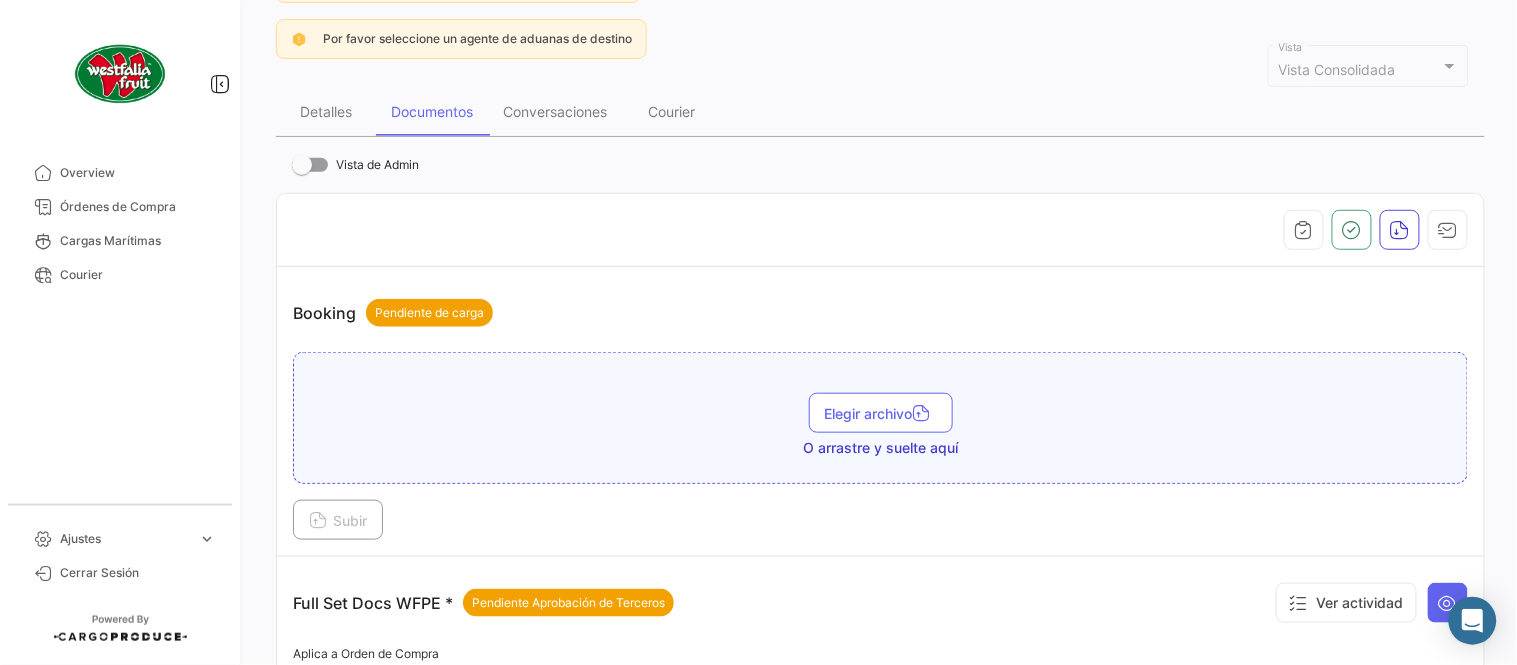 scroll, scrollTop: 221, scrollLeft: 0, axis: vertical 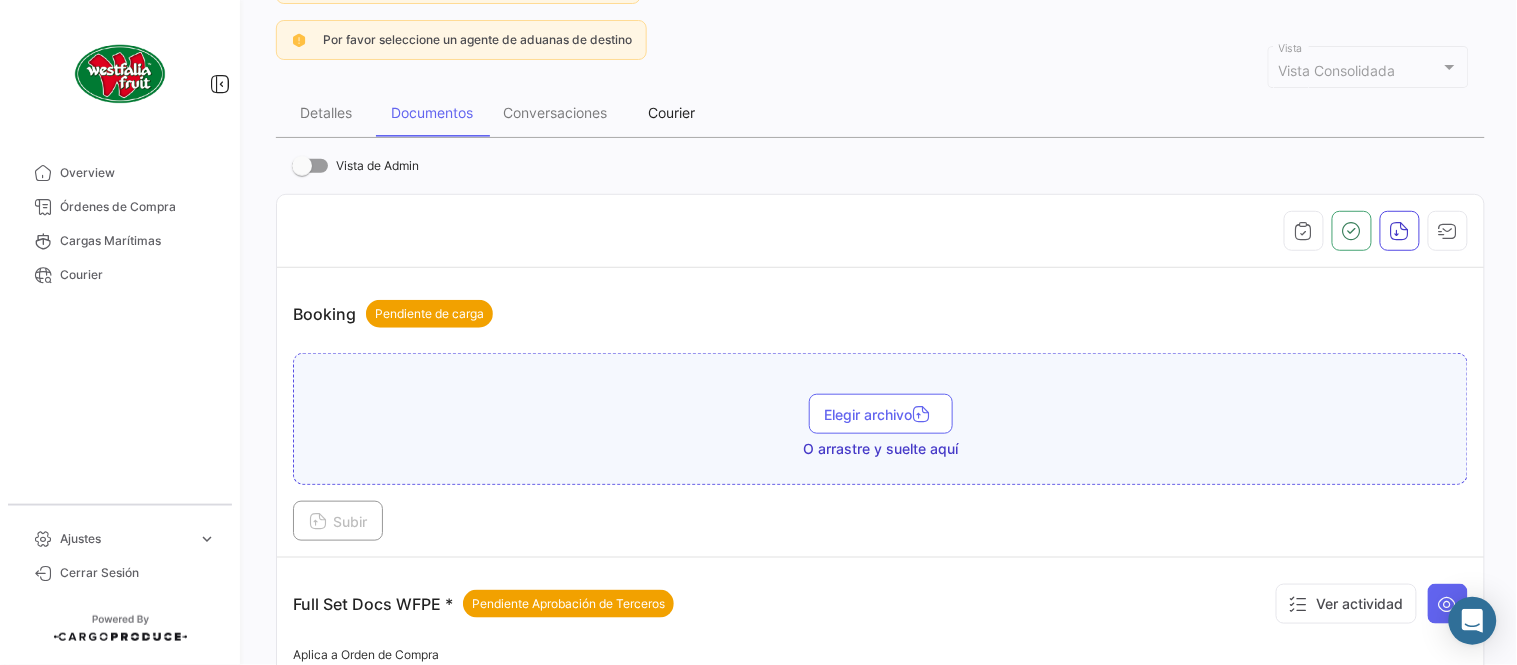 click on "Courier" at bounding box center (672, 113) 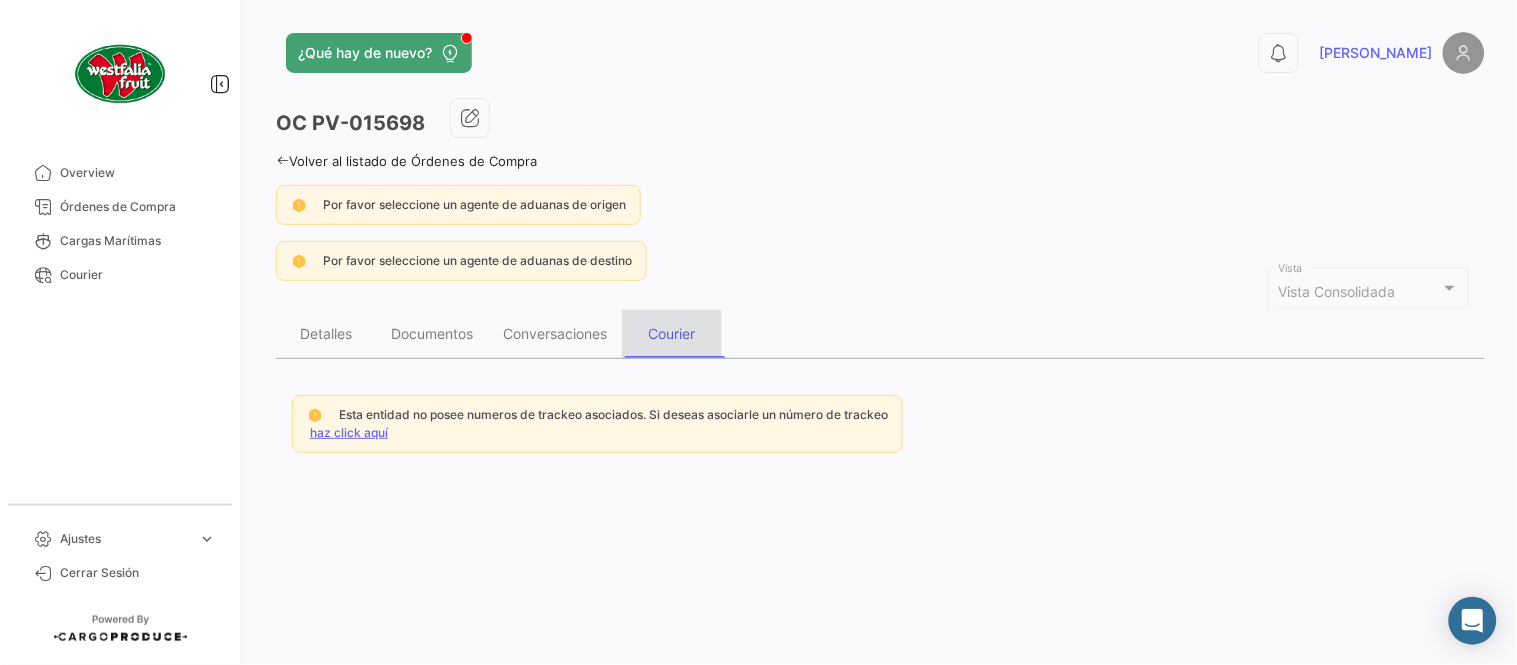 scroll, scrollTop: 0, scrollLeft: 0, axis: both 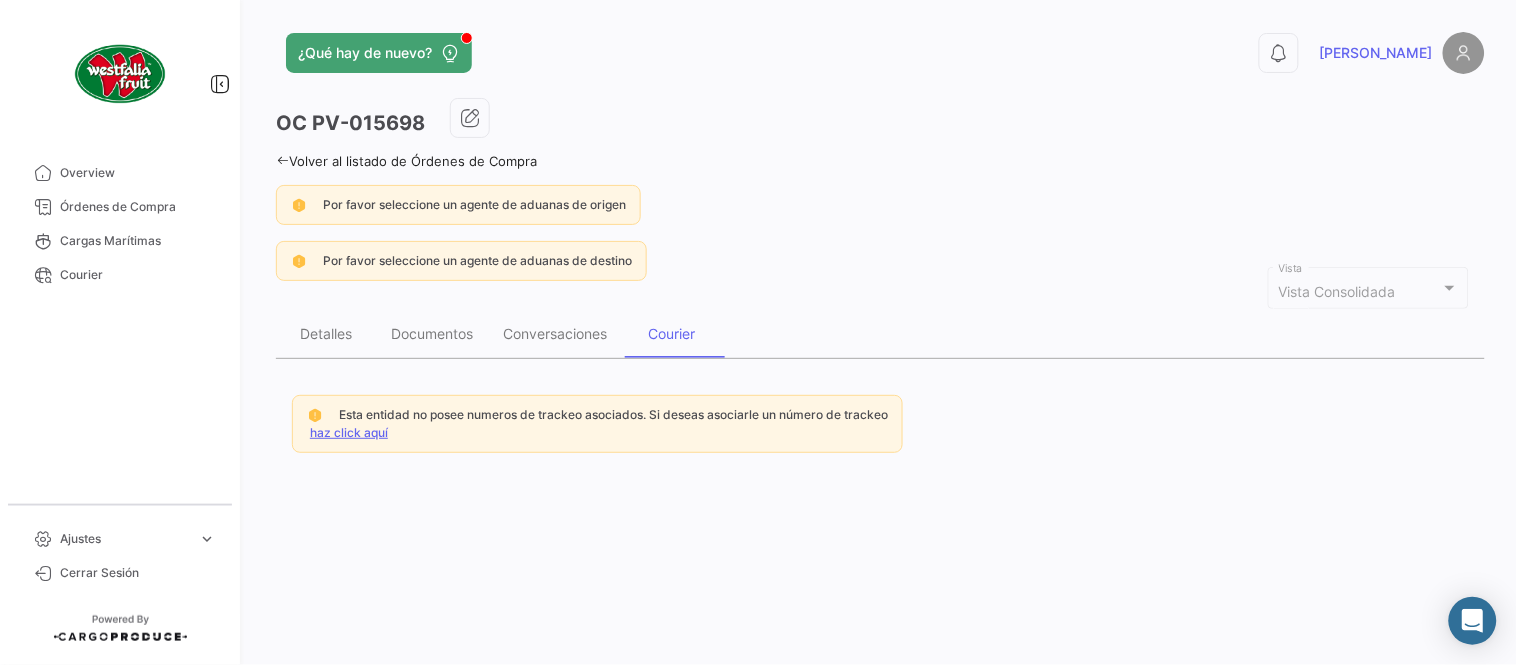 click on "Esta entidad no posee numeros de trackeo asociados. Si deseas asociarle un número de trackeo   haz click aquí" at bounding box center [597, 424] 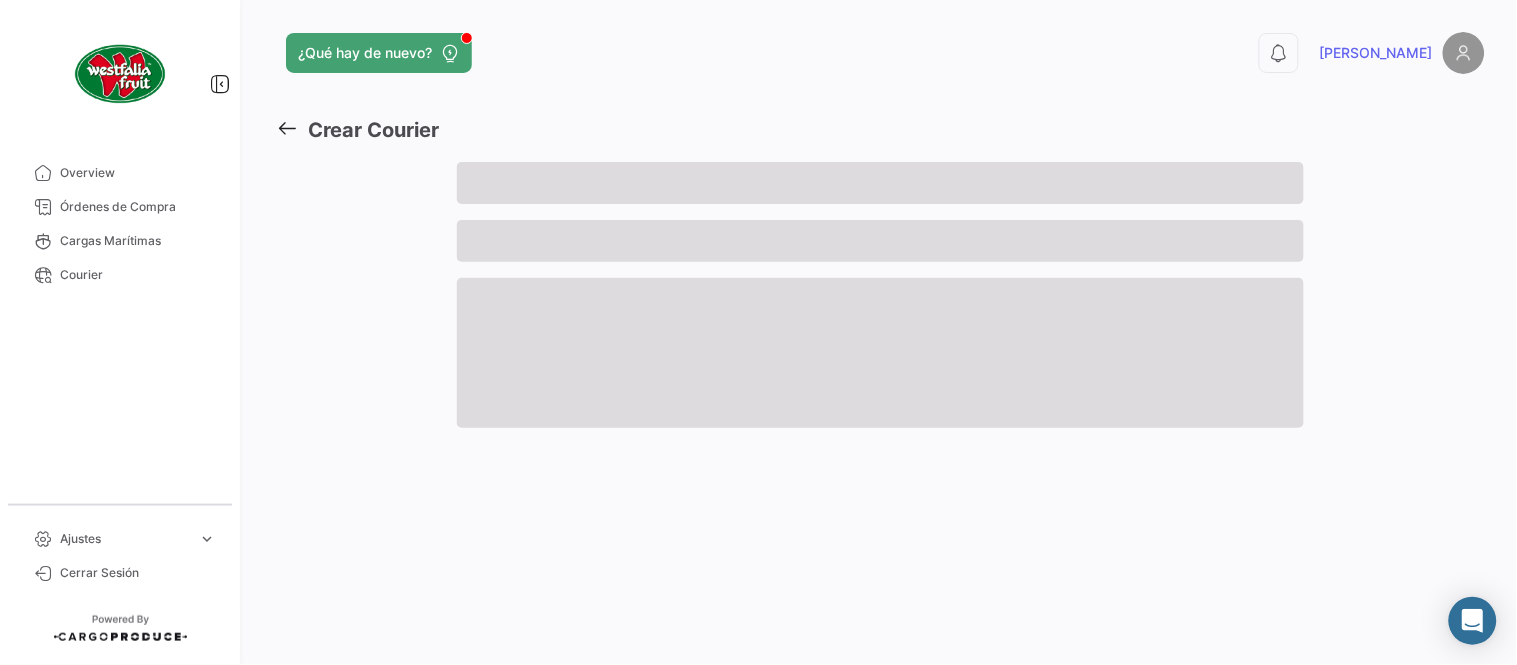 click 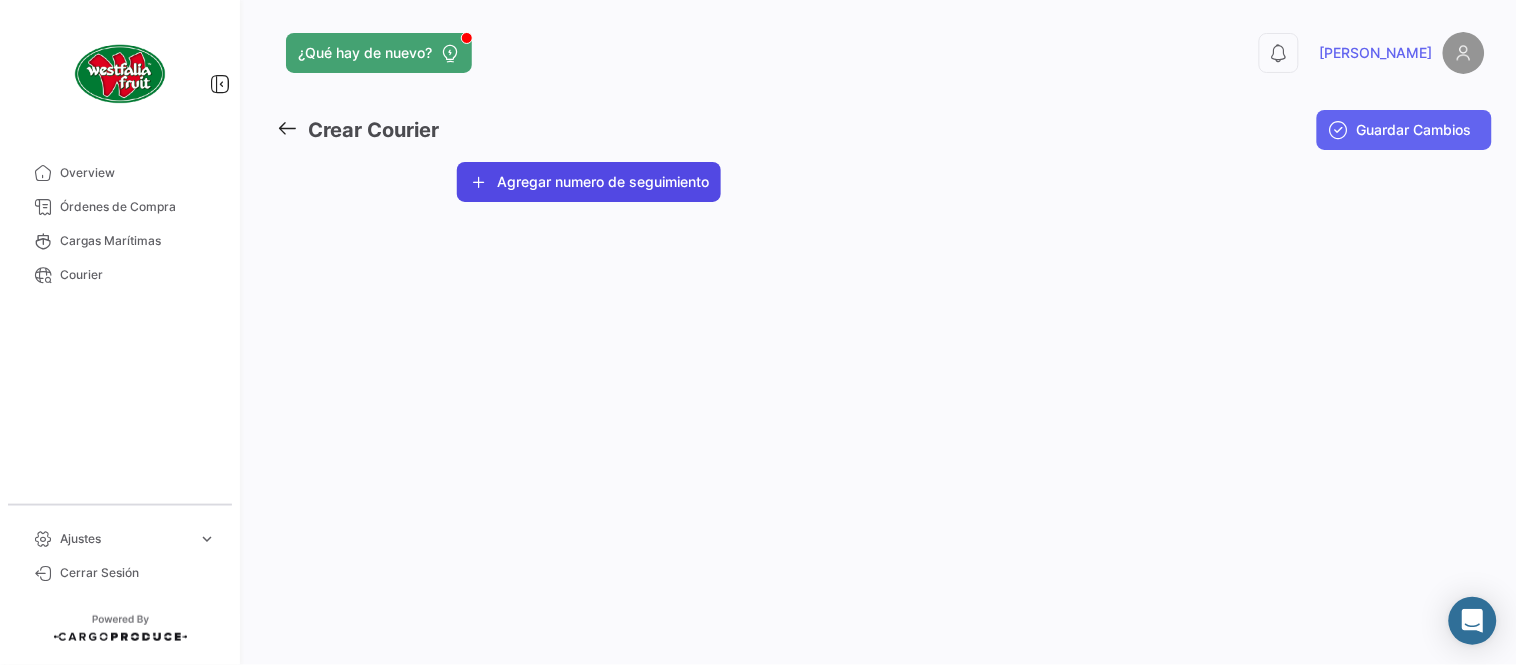 click on "Agregar numero de seguimiento" 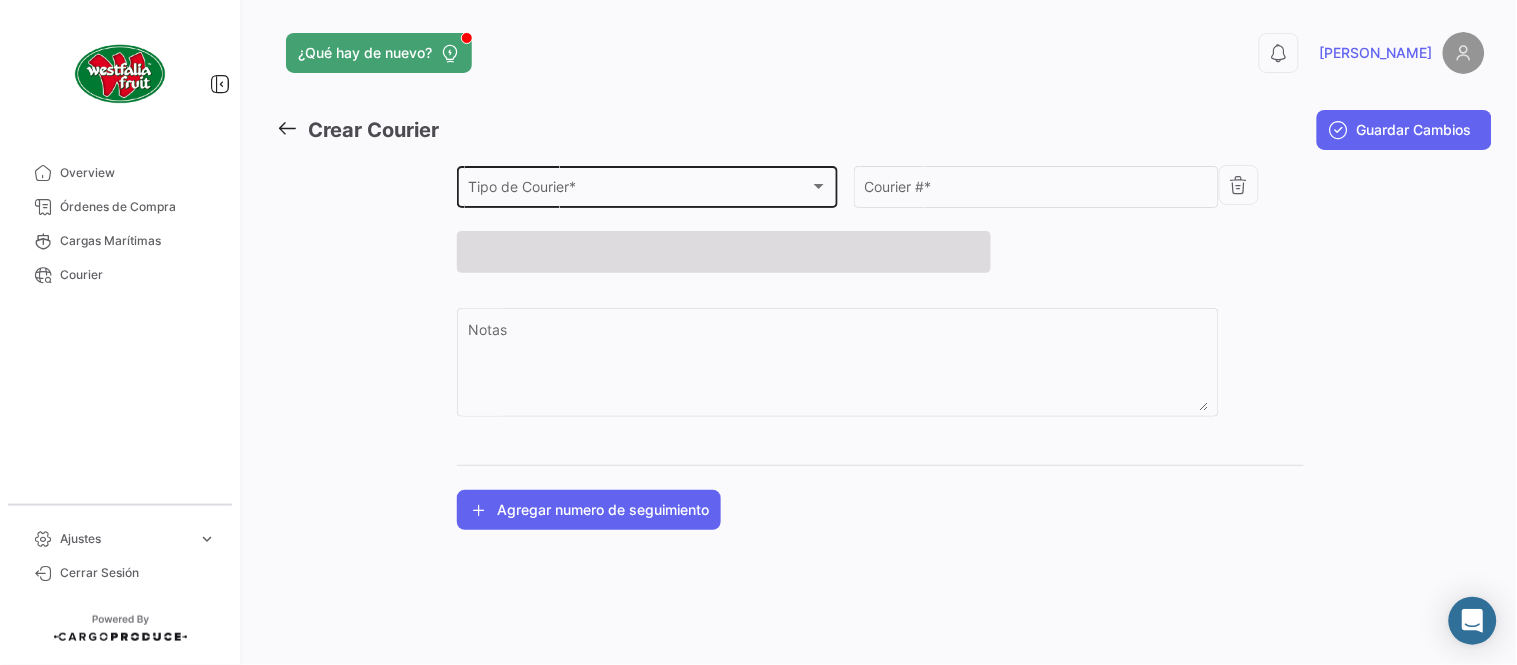 click on "Tipo de Courier *" at bounding box center (639, 190) 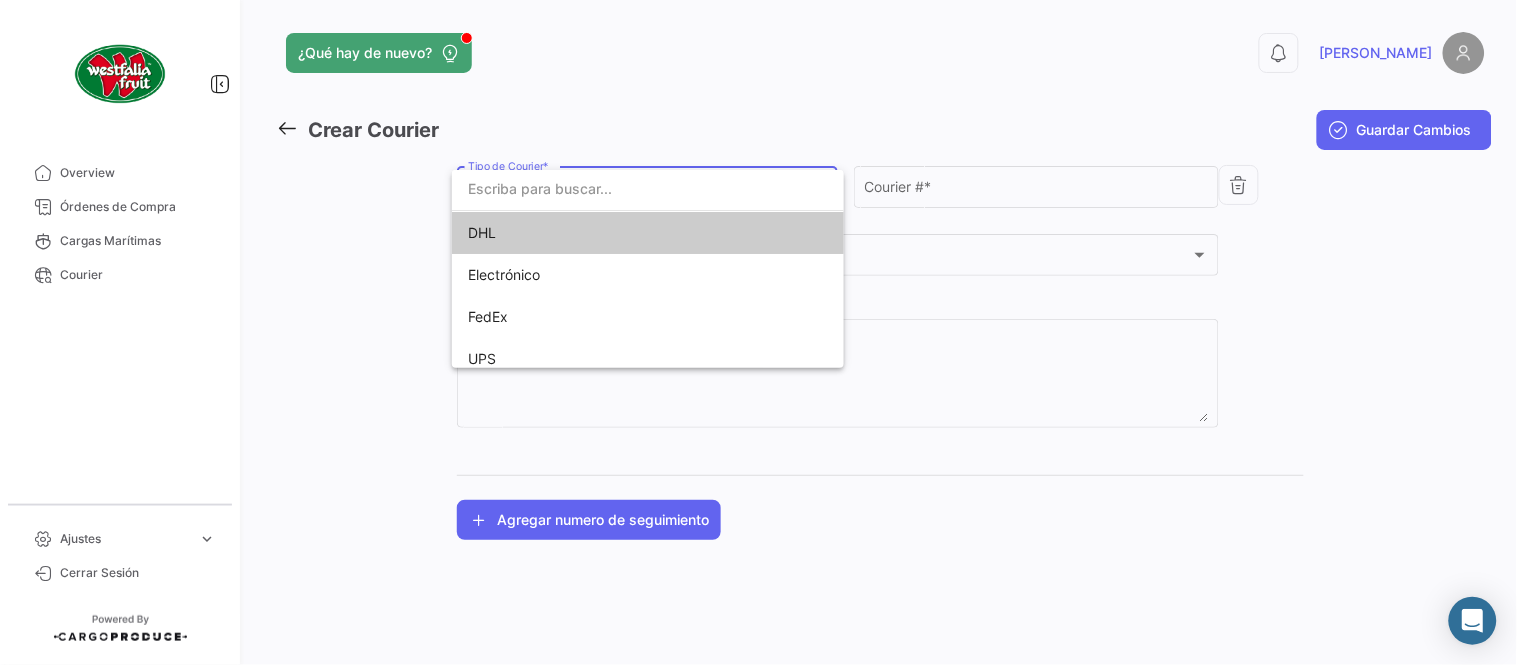 click on "DHL" at bounding box center [608, 233] 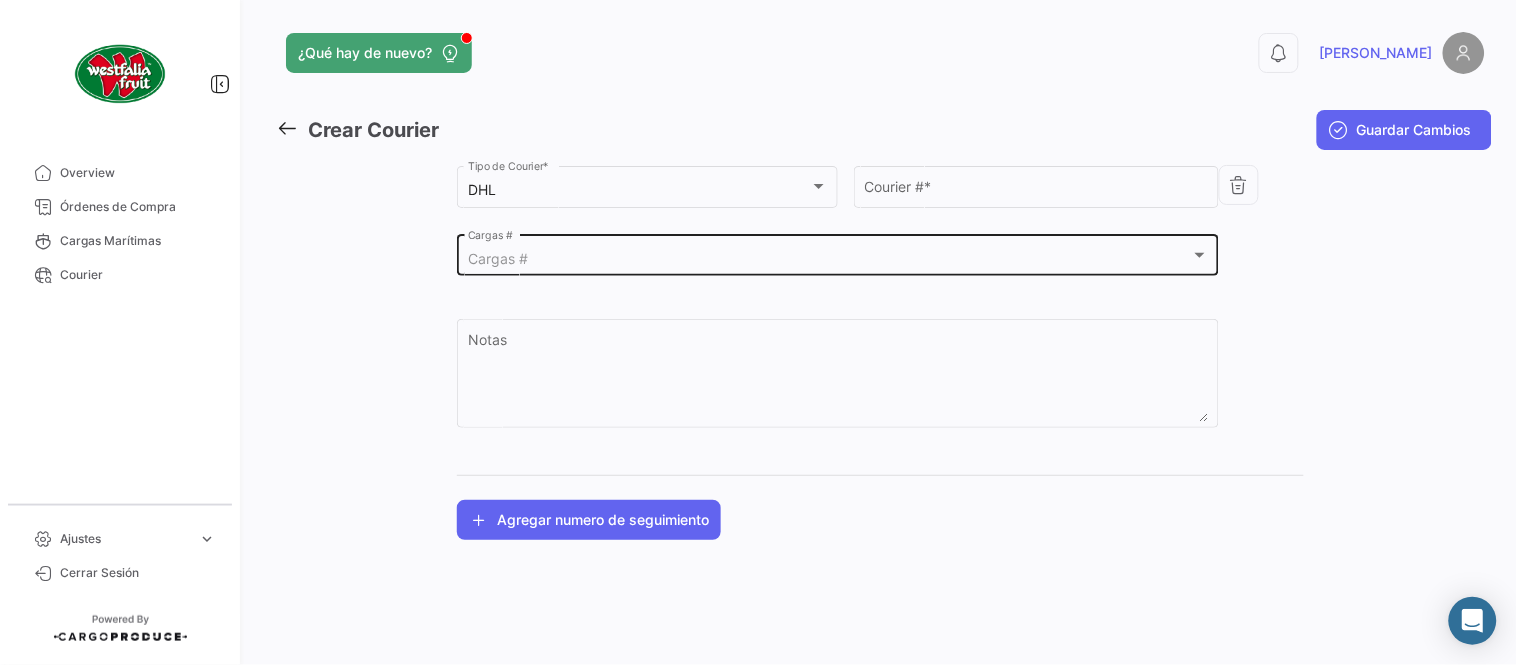 click on "Cargas #  Cargas #" 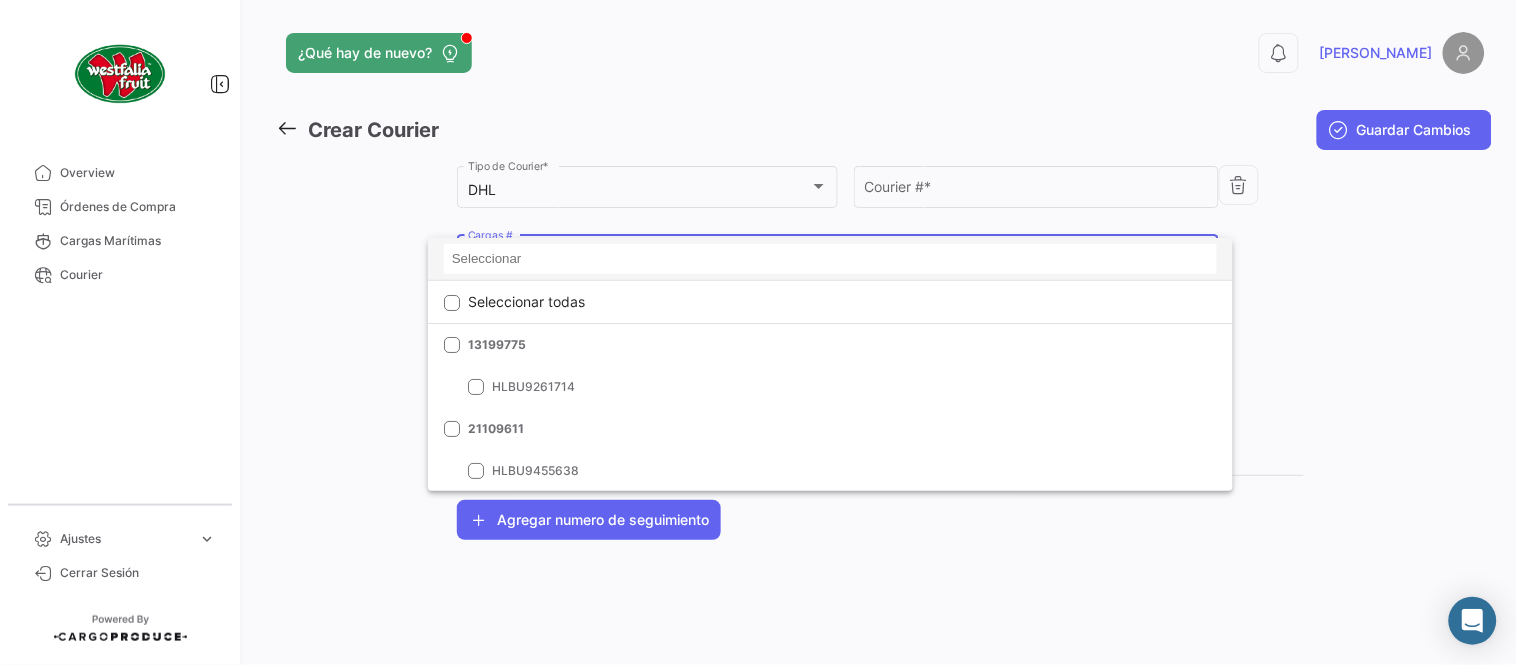 click at bounding box center (830, 259) 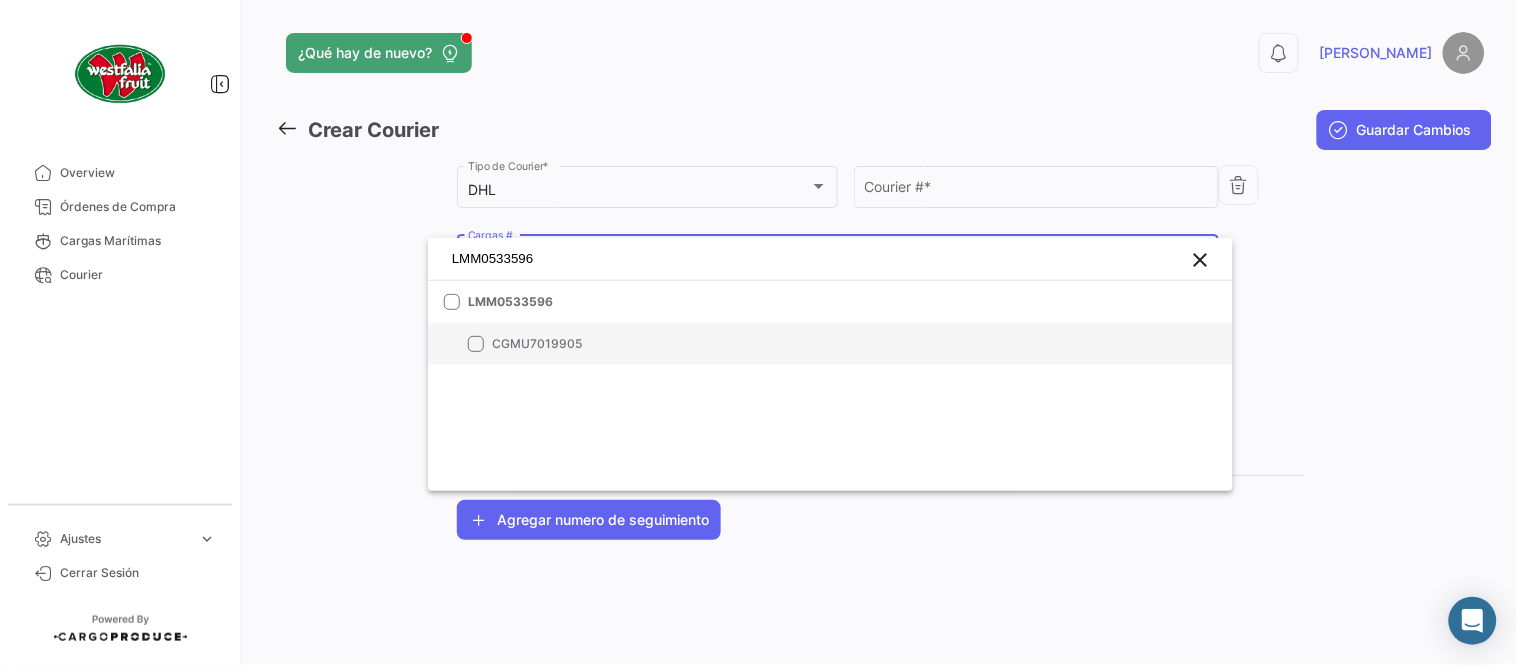type on "LMM0533596" 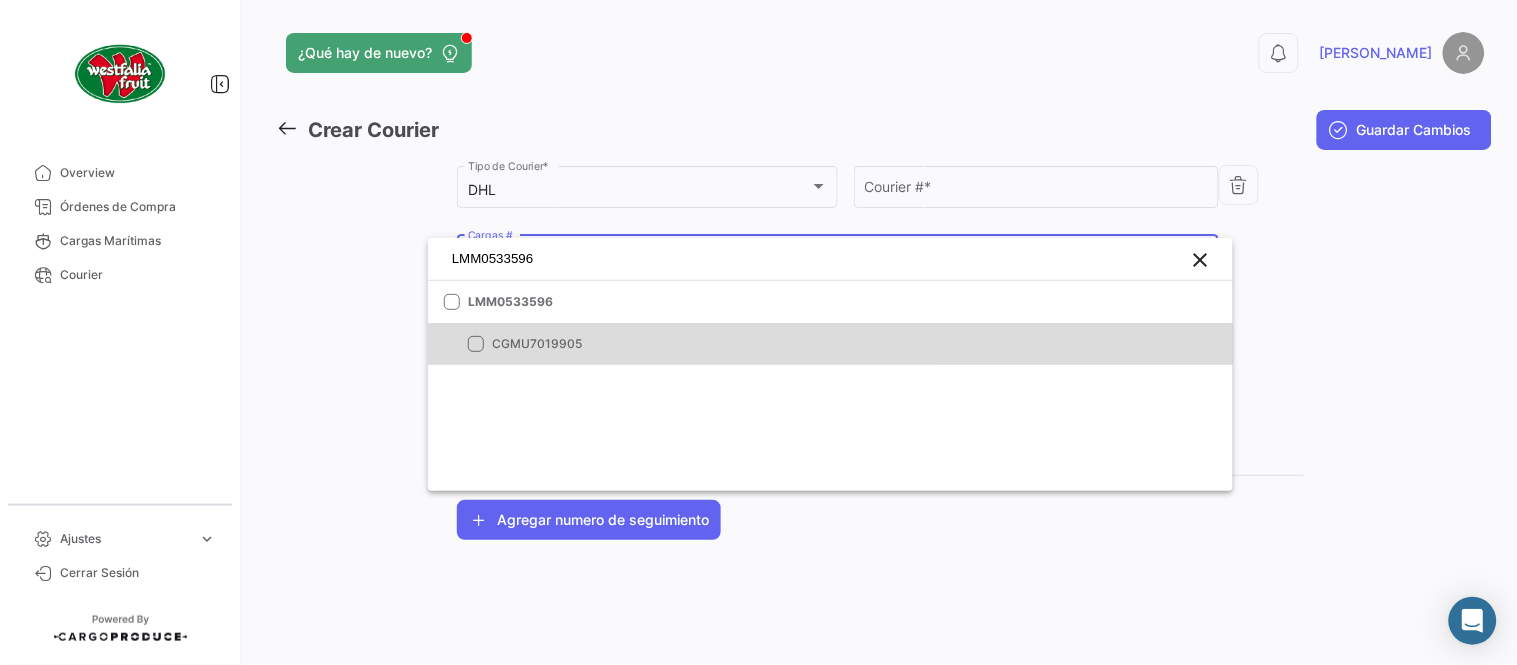 click on "CGMU7019905" at bounding box center [632, 344] 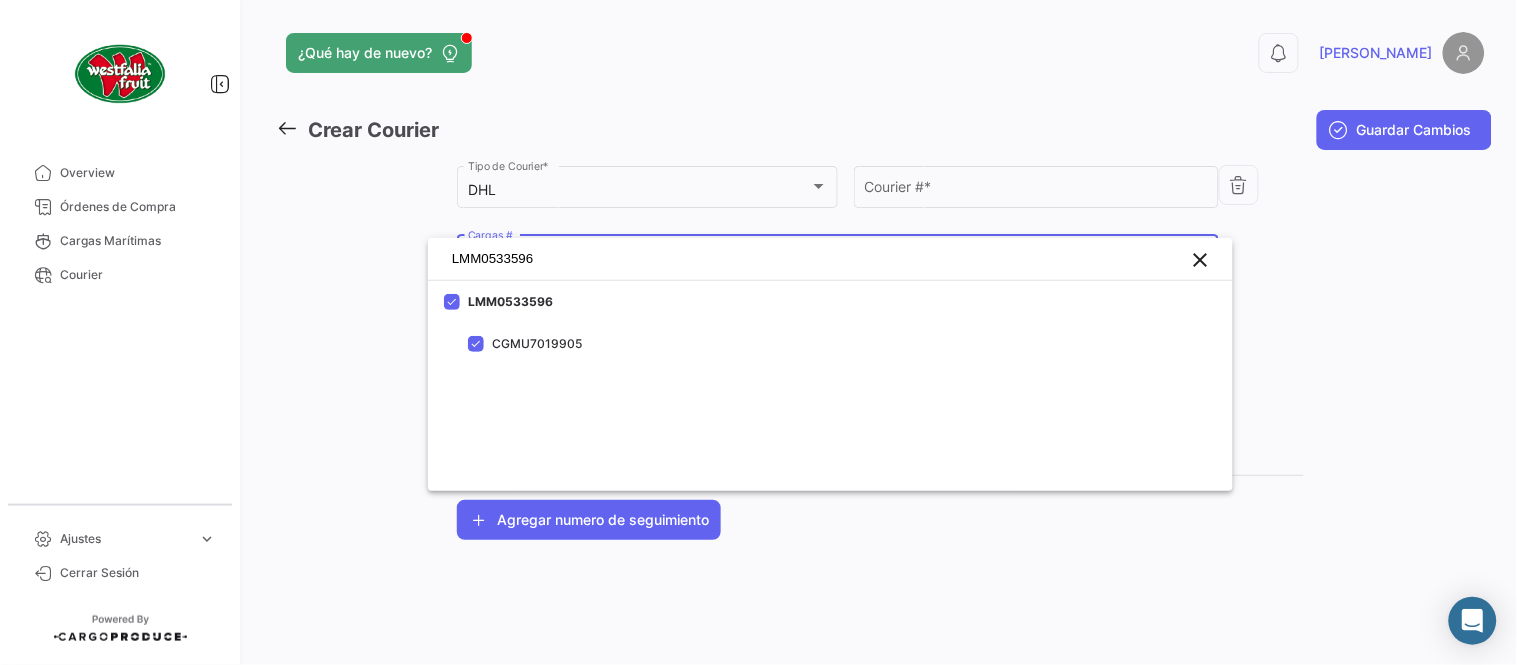 click at bounding box center [758, 332] 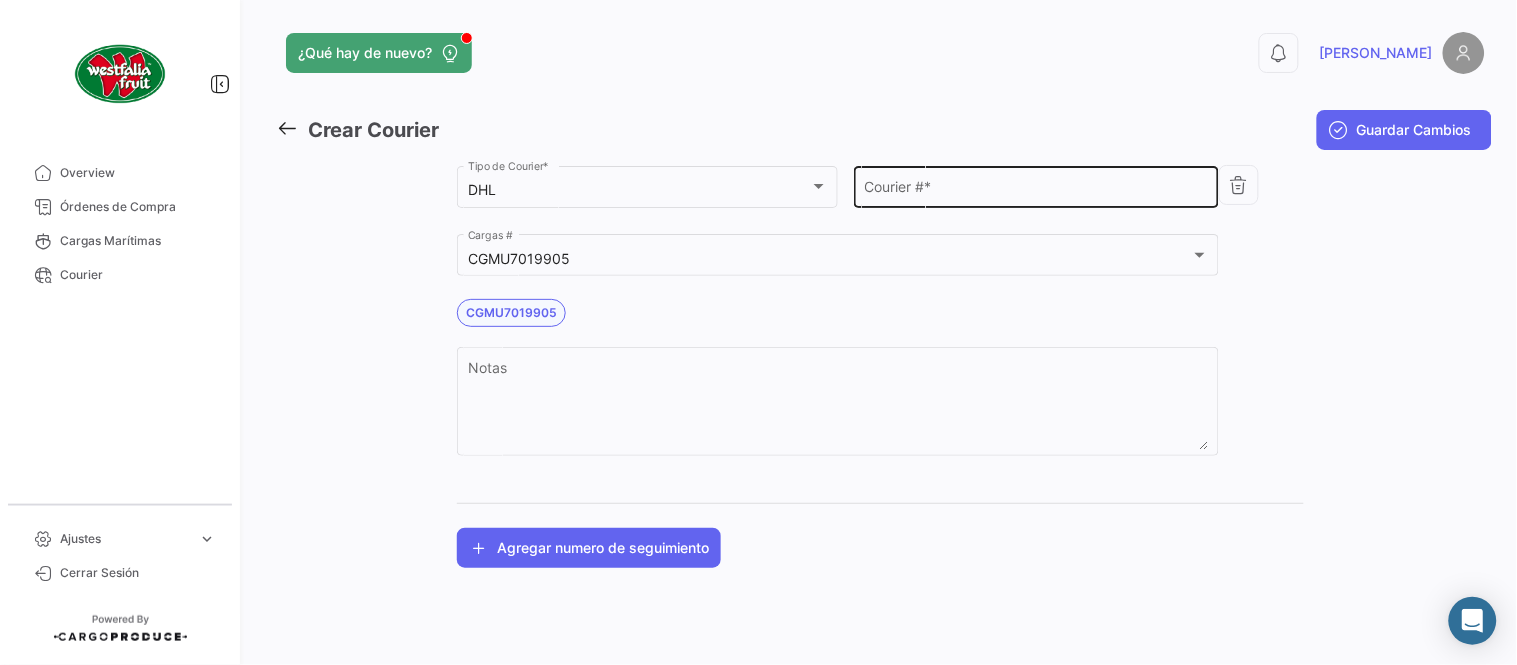 click on "Courier #  *" at bounding box center [1037, 190] 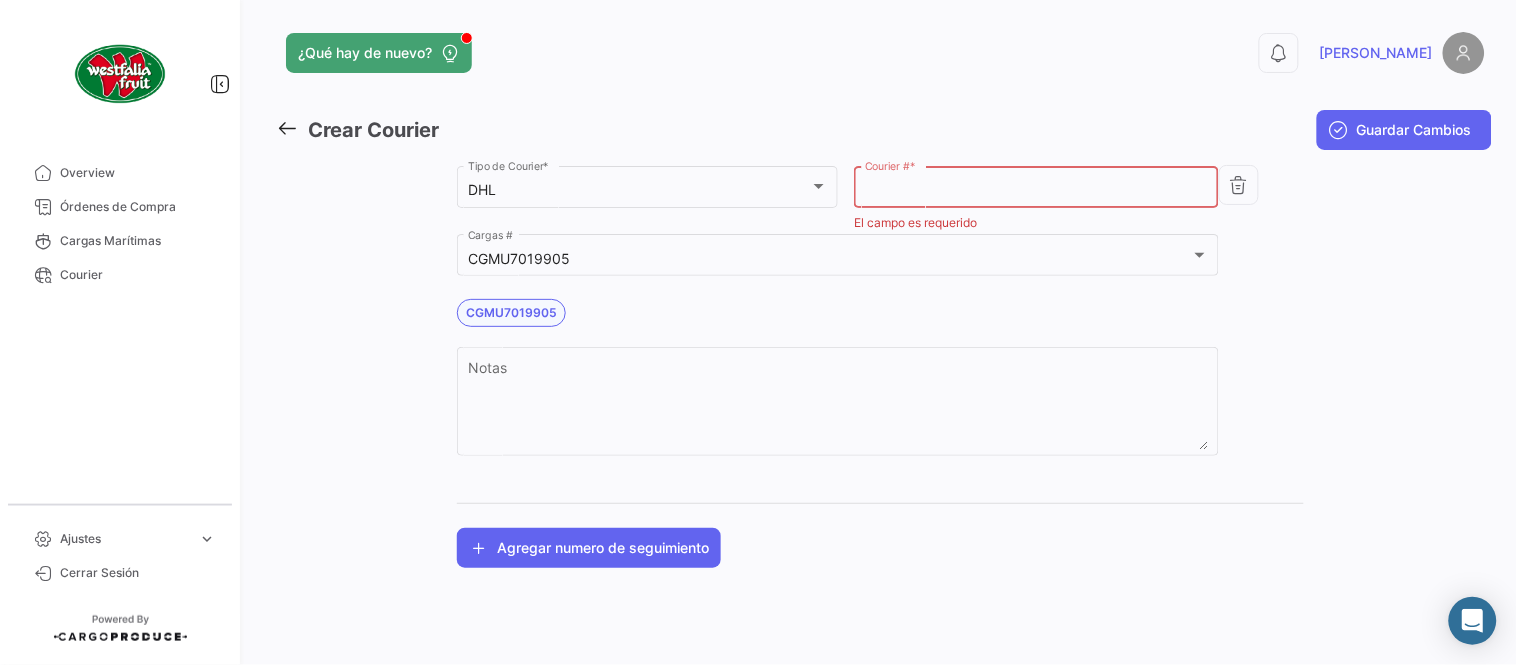 paste on "5509107332" 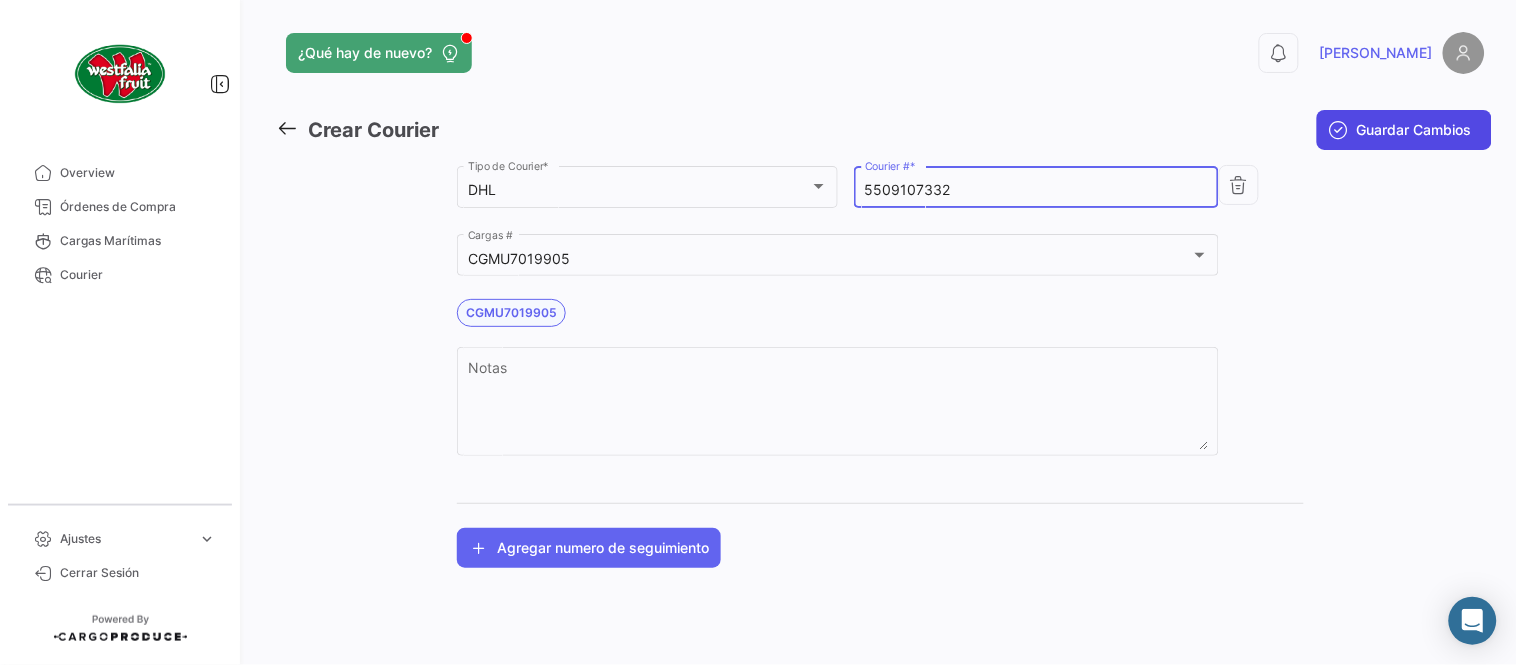 type on "5509107332" 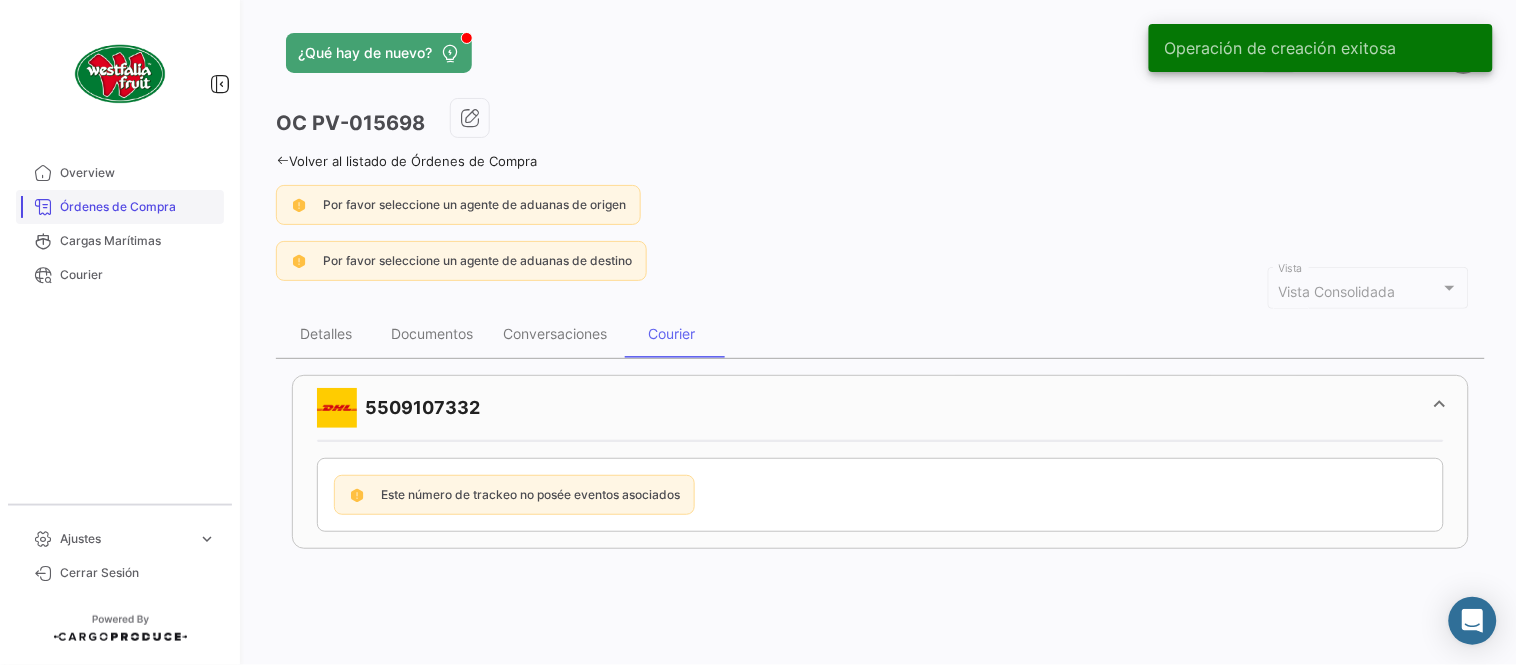 click on "Órdenes de Compra" at bounding box center [138, 207] 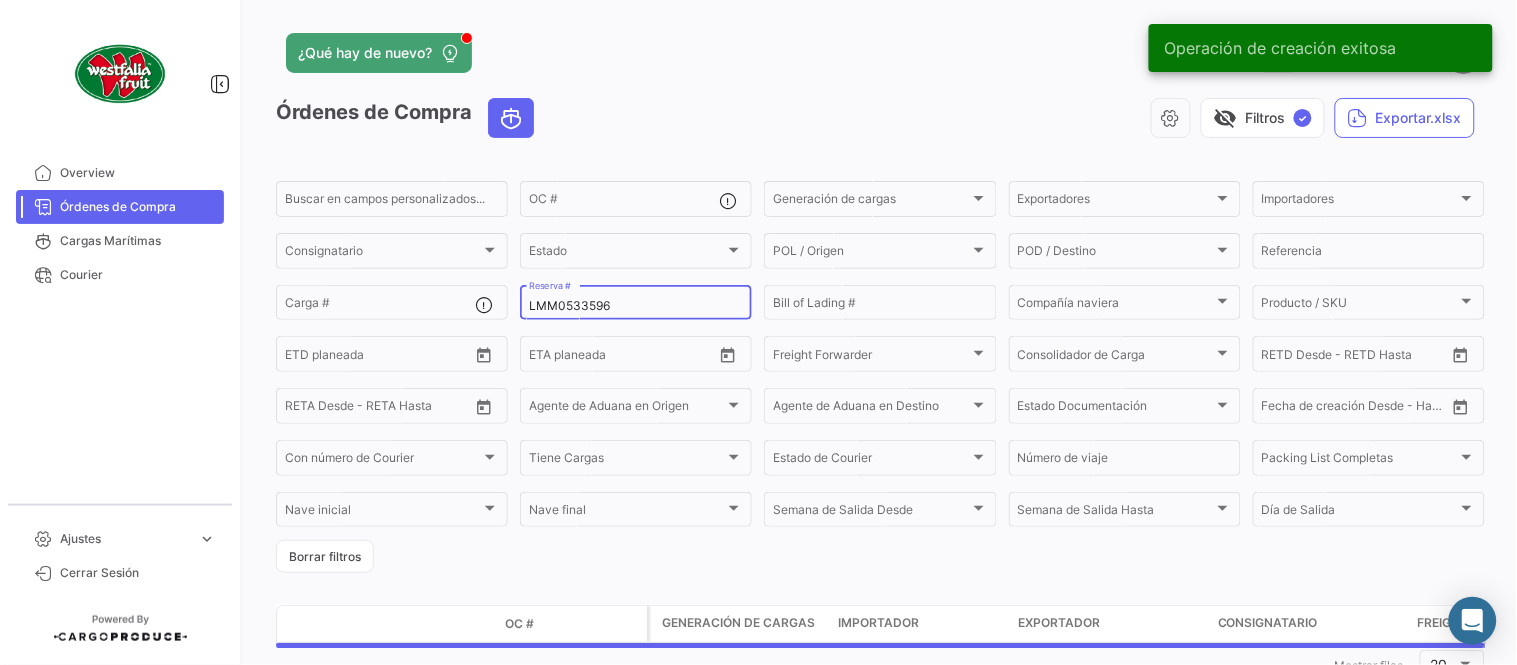 click on "LMM0533596" at bounding box center (636, 306) 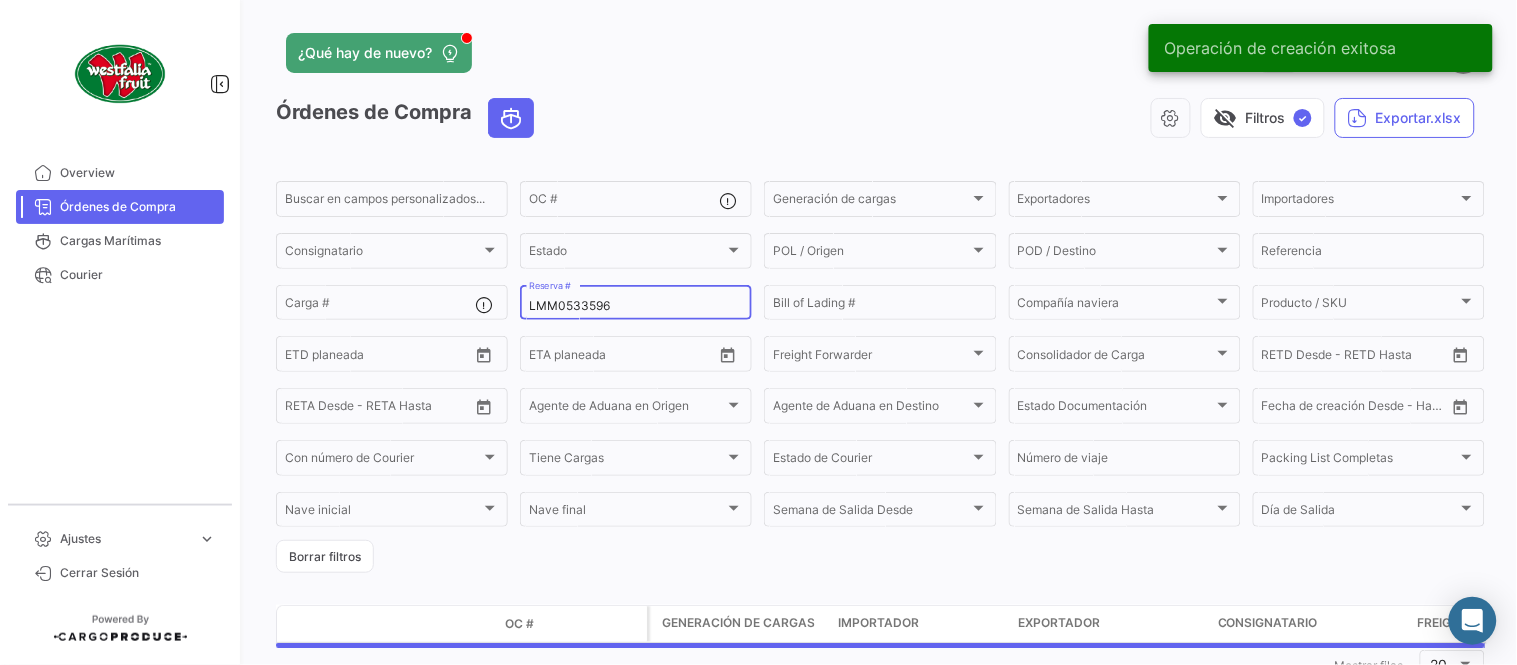 click on "LMM0533596" at bounding box center (636, 306) 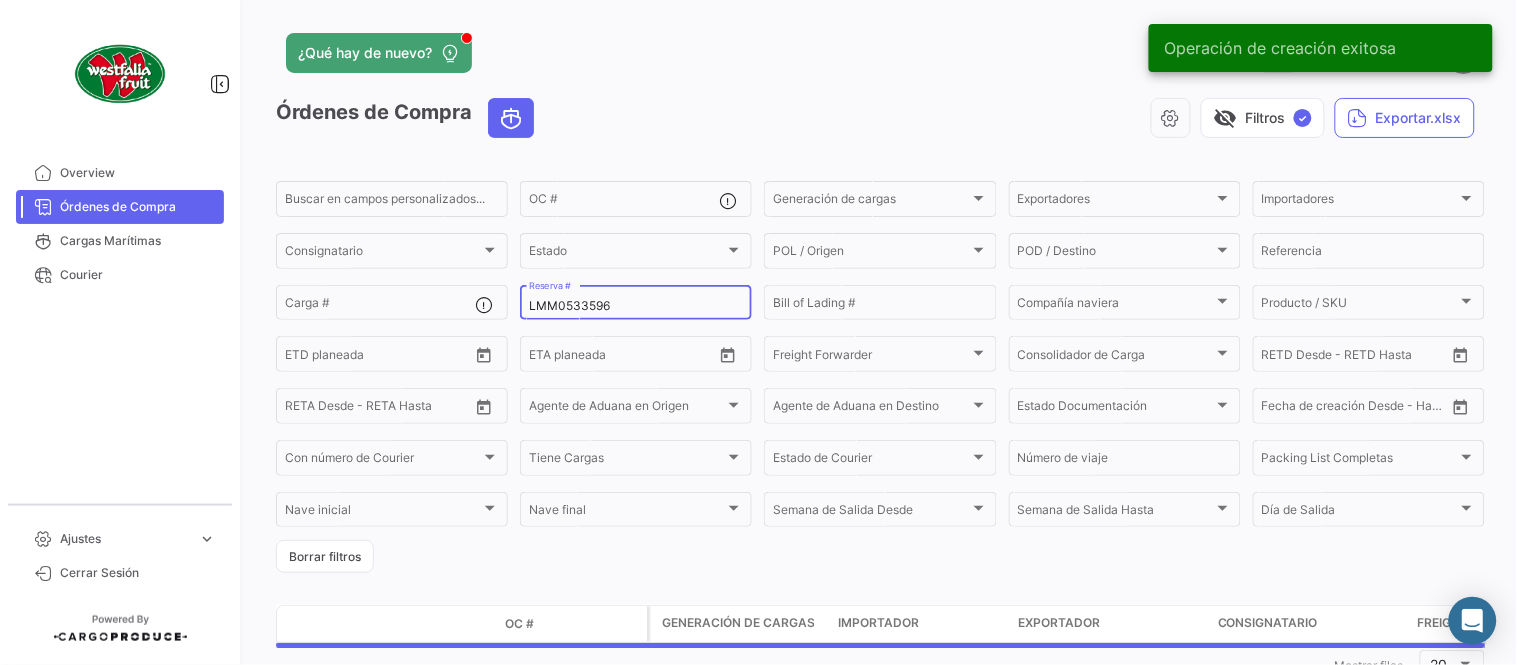 paste on "MBM230046404" 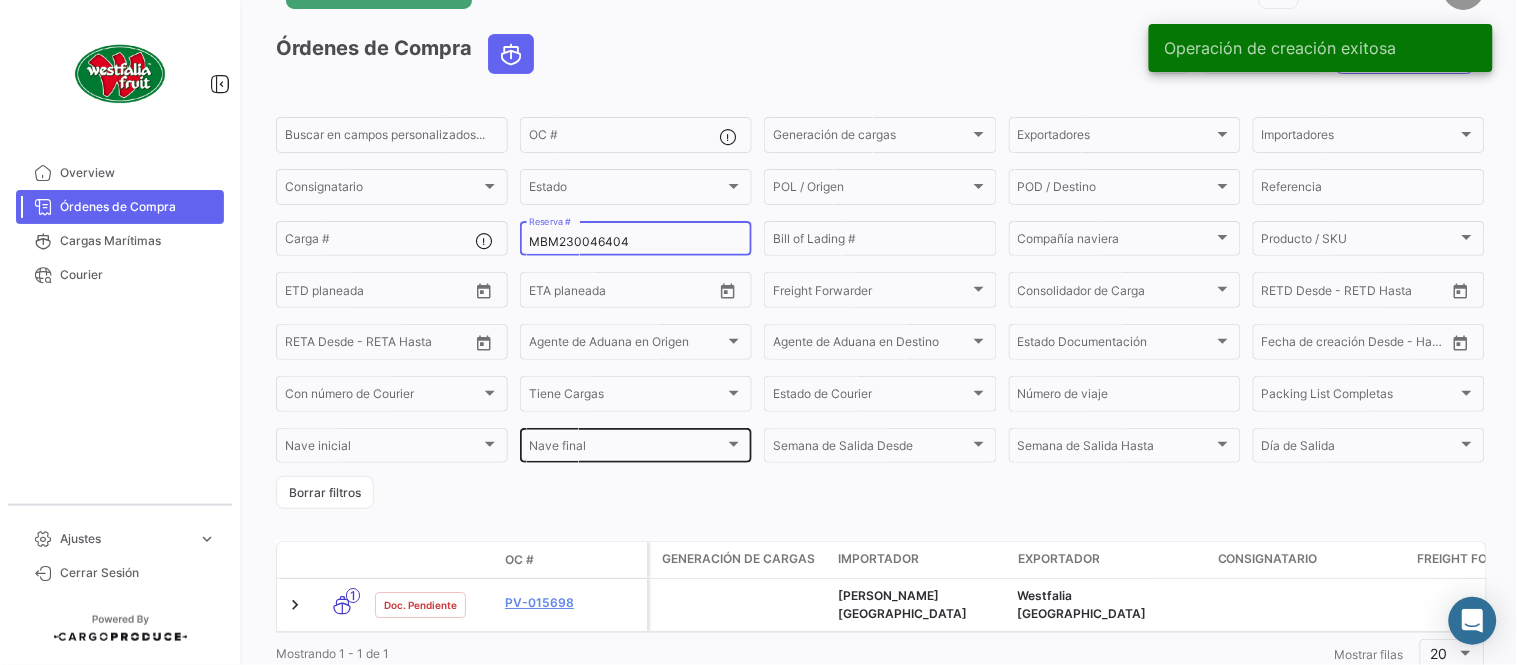 scroll, scrollTop: 128, scrollLeft: 0, axis: vertical 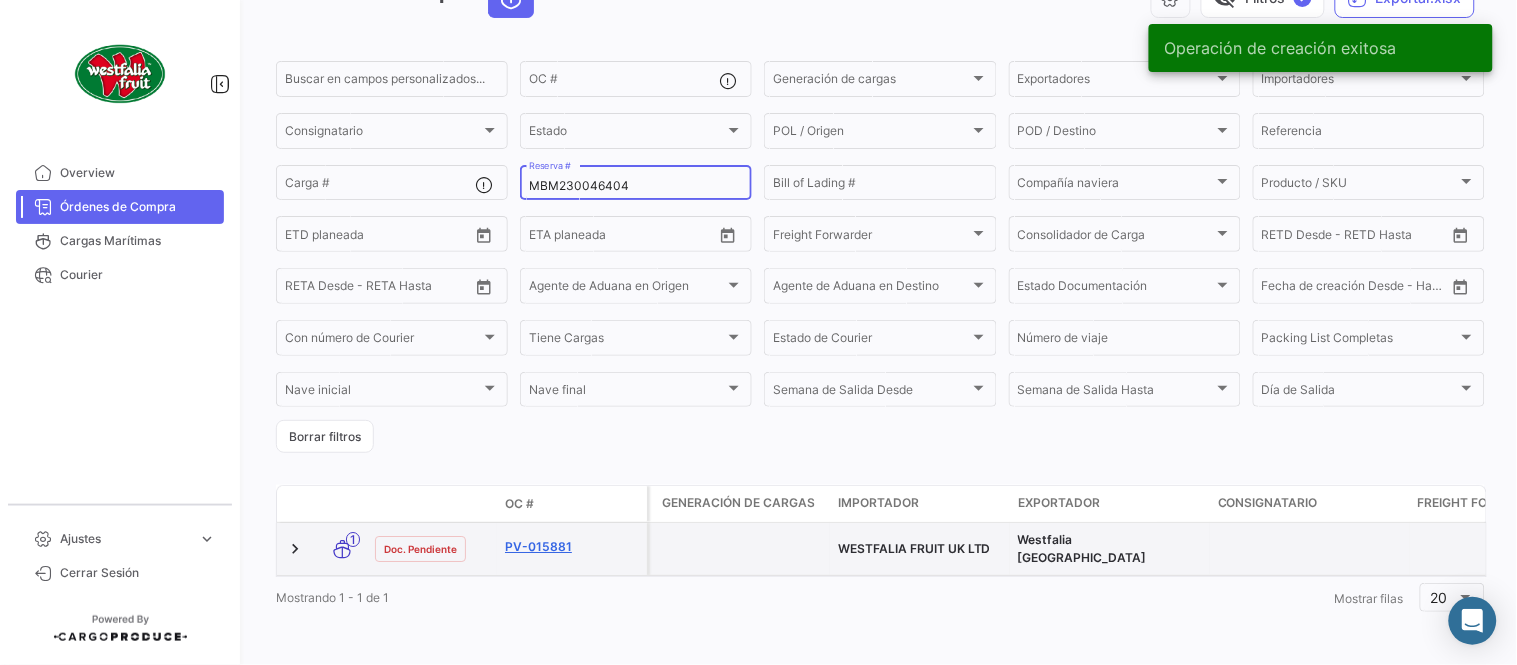 type on "MBM230046404" 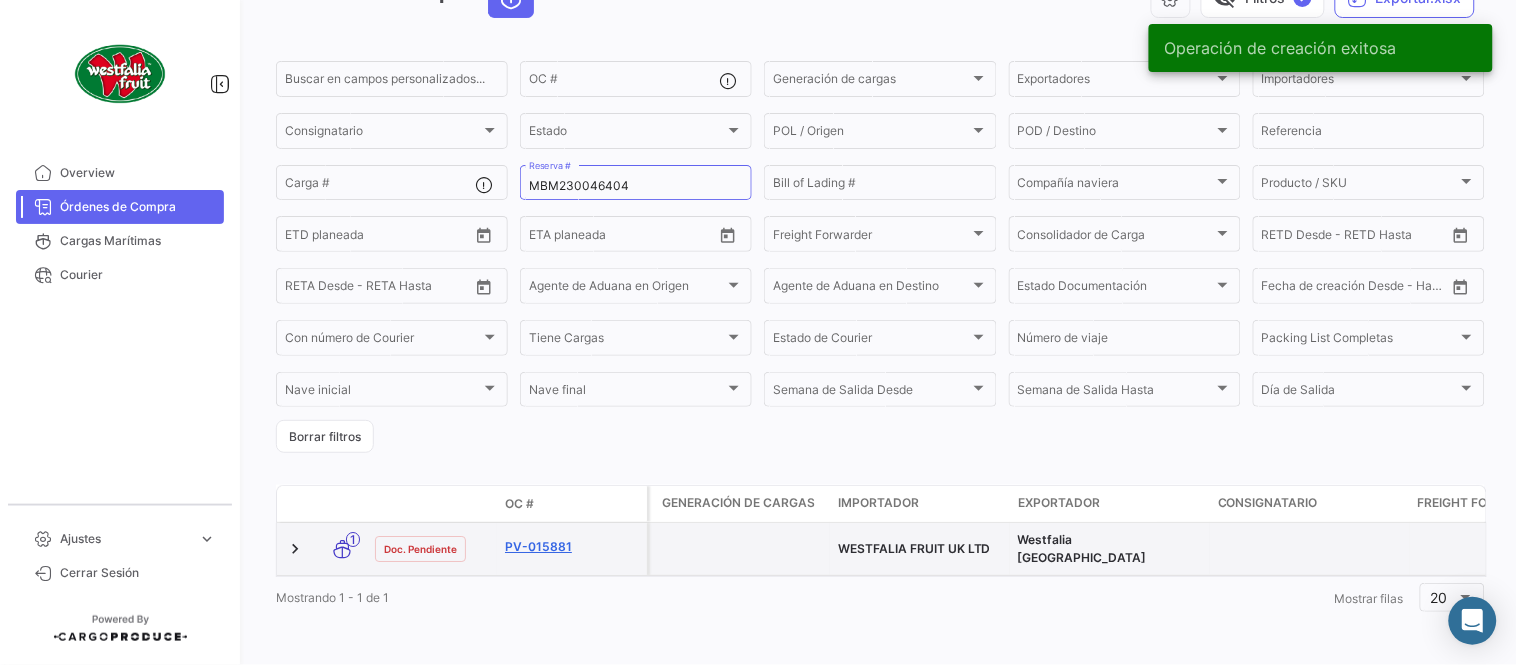 click on "PV-015881" 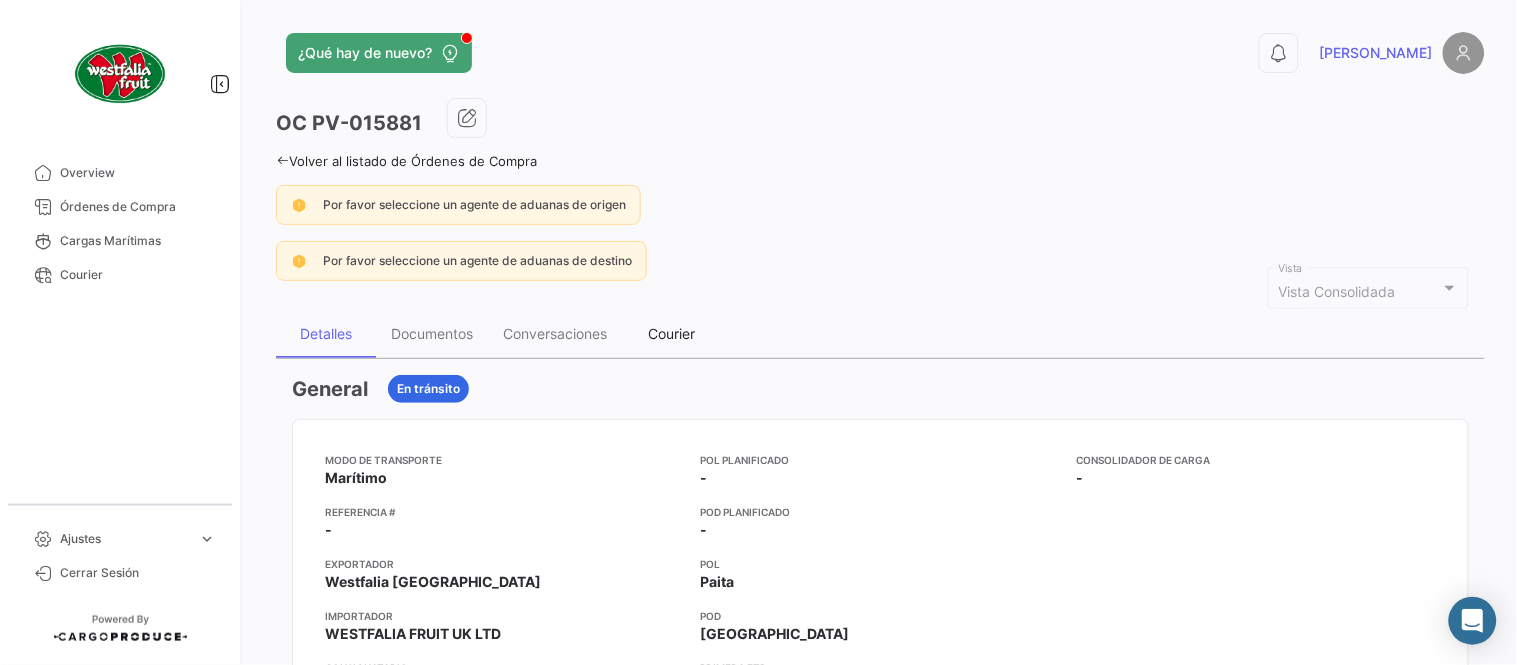 click on "Courier" at bounding box center [672, 333] 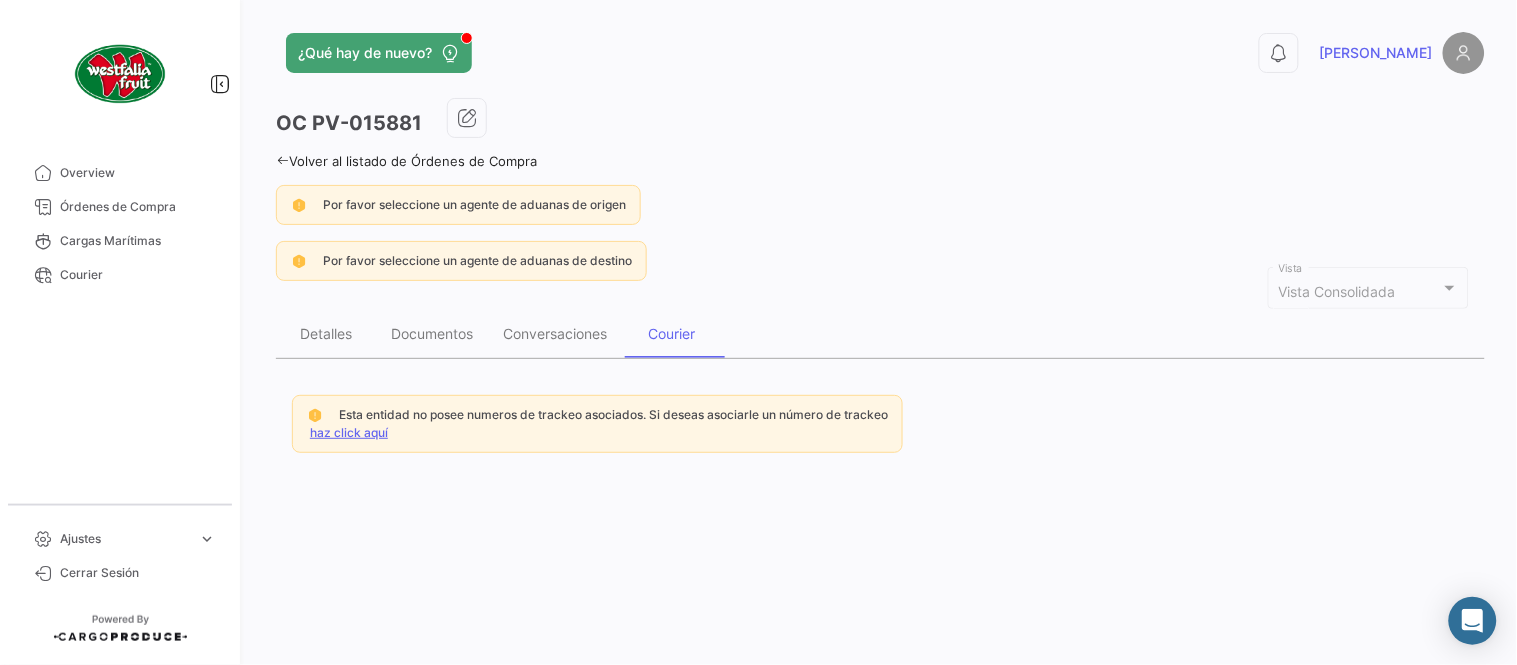 click on "haz click aquí" at bounding box center [349, 432] 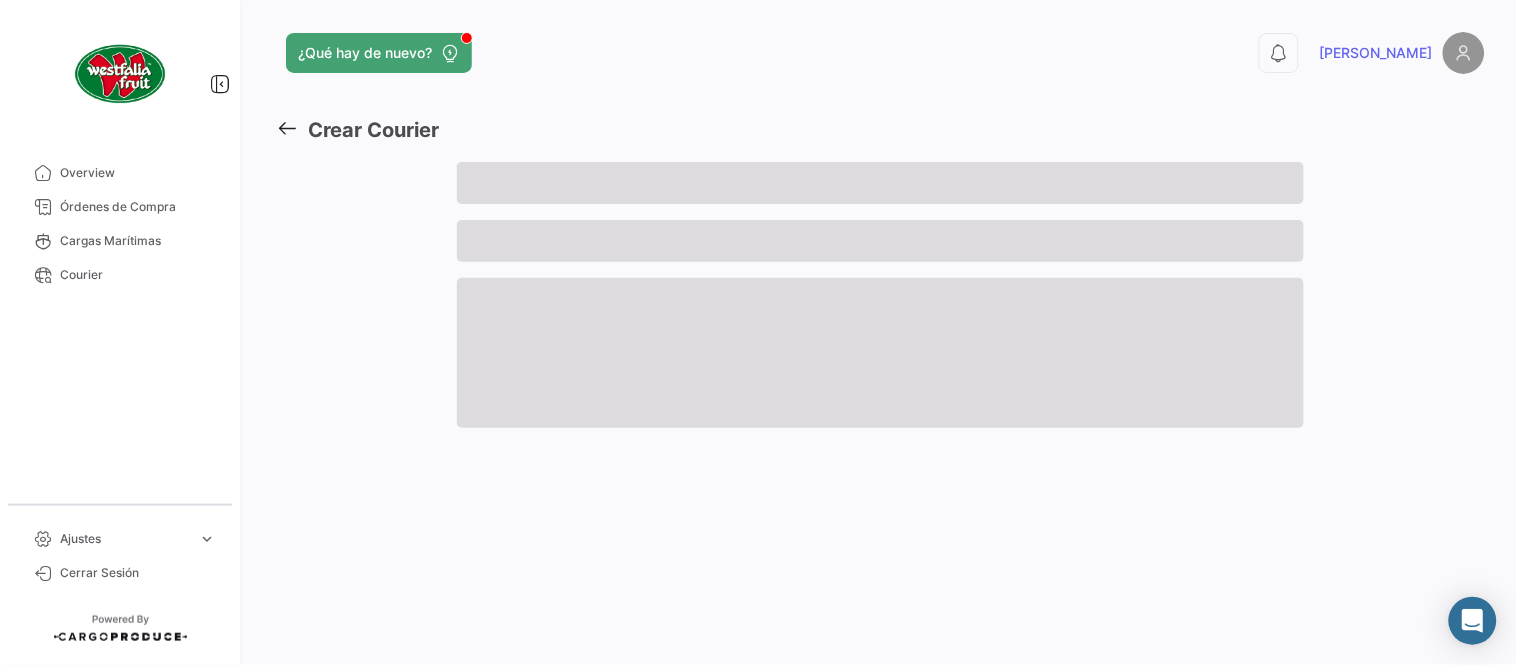 click 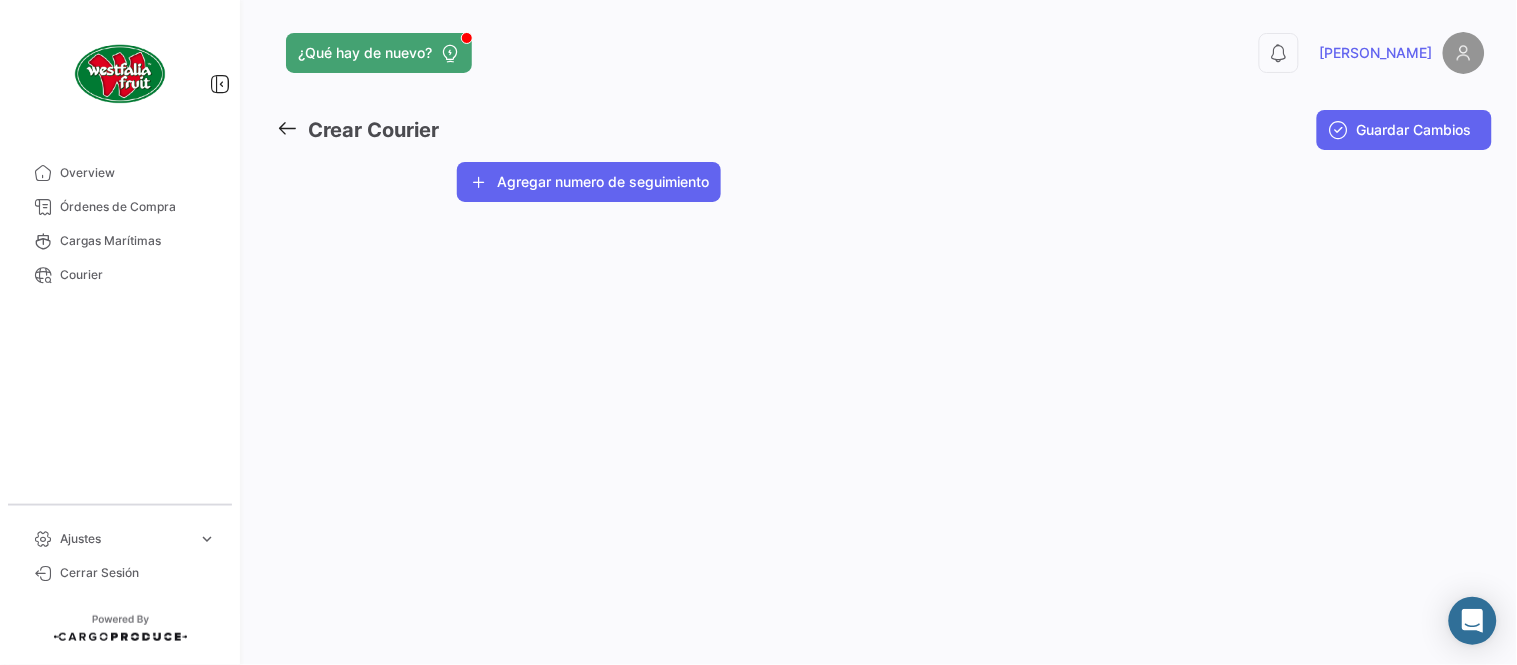 click on "Agregar numero de seguimiento" 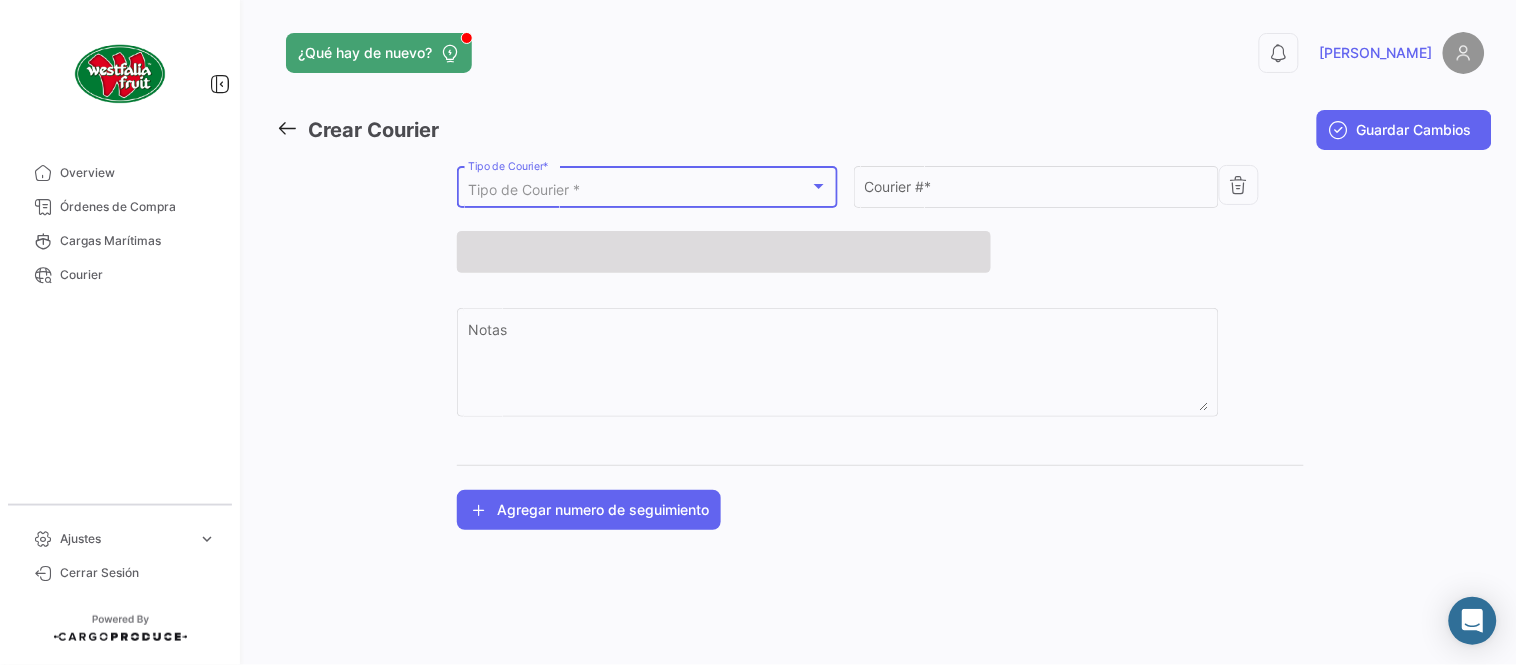 click on "Tipo de Courier *" at bounding box center [524, 189] 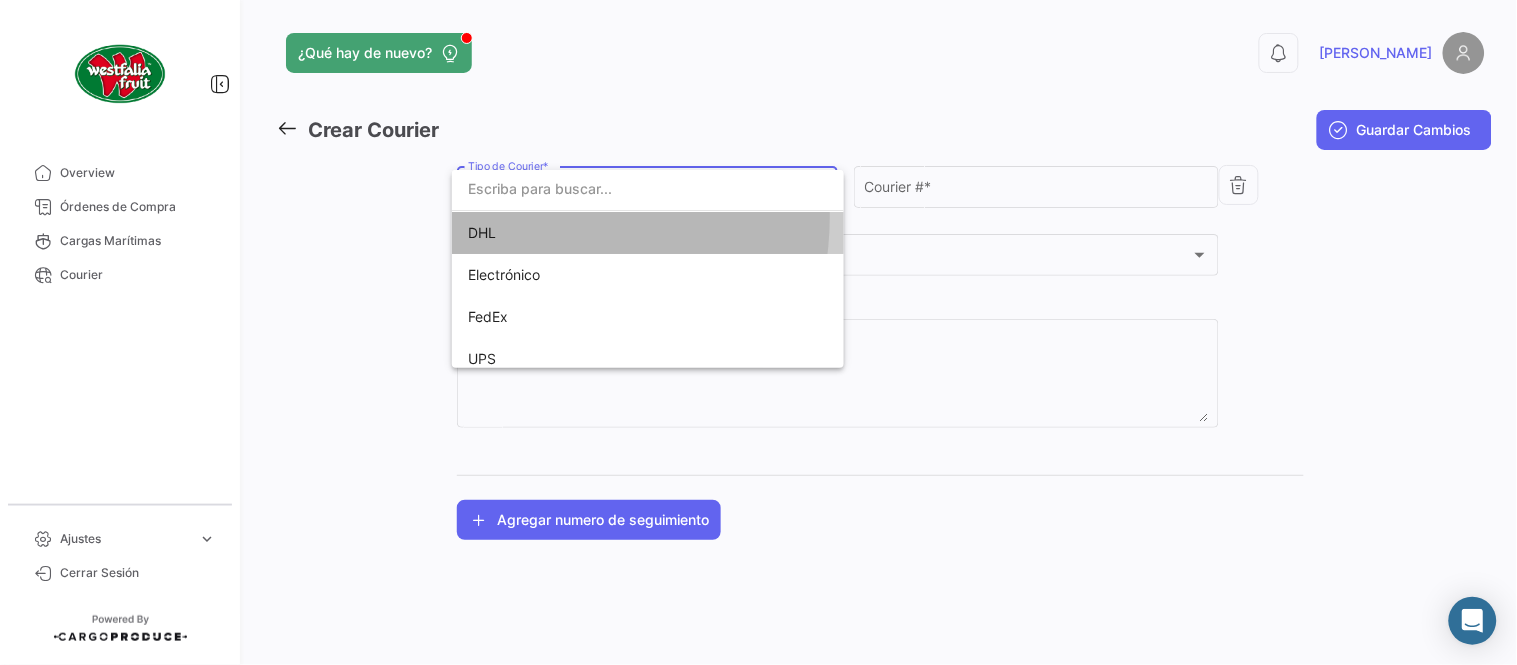 click on "DHL" at bounding box center [608, 233] 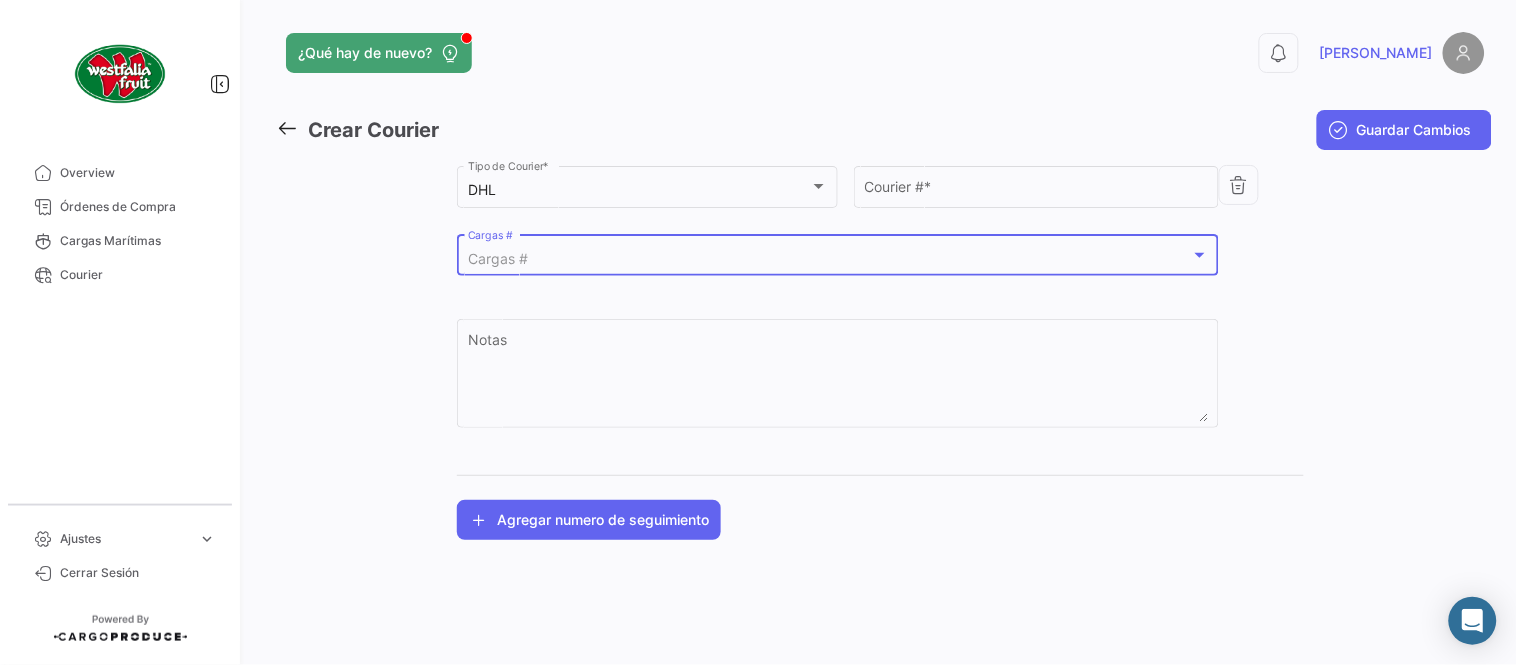 click on "Cargas #" at bounding box center (829, 259) 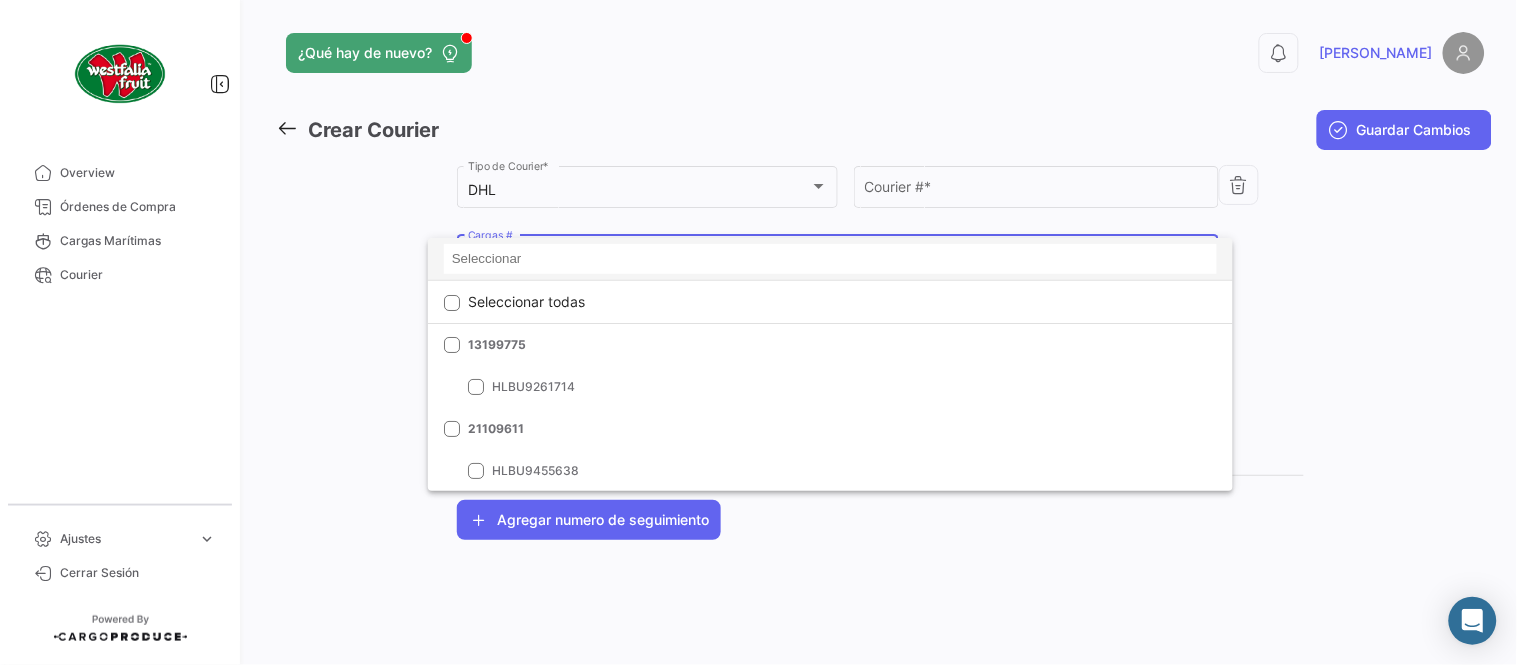 click at bounding box center (830, 259) 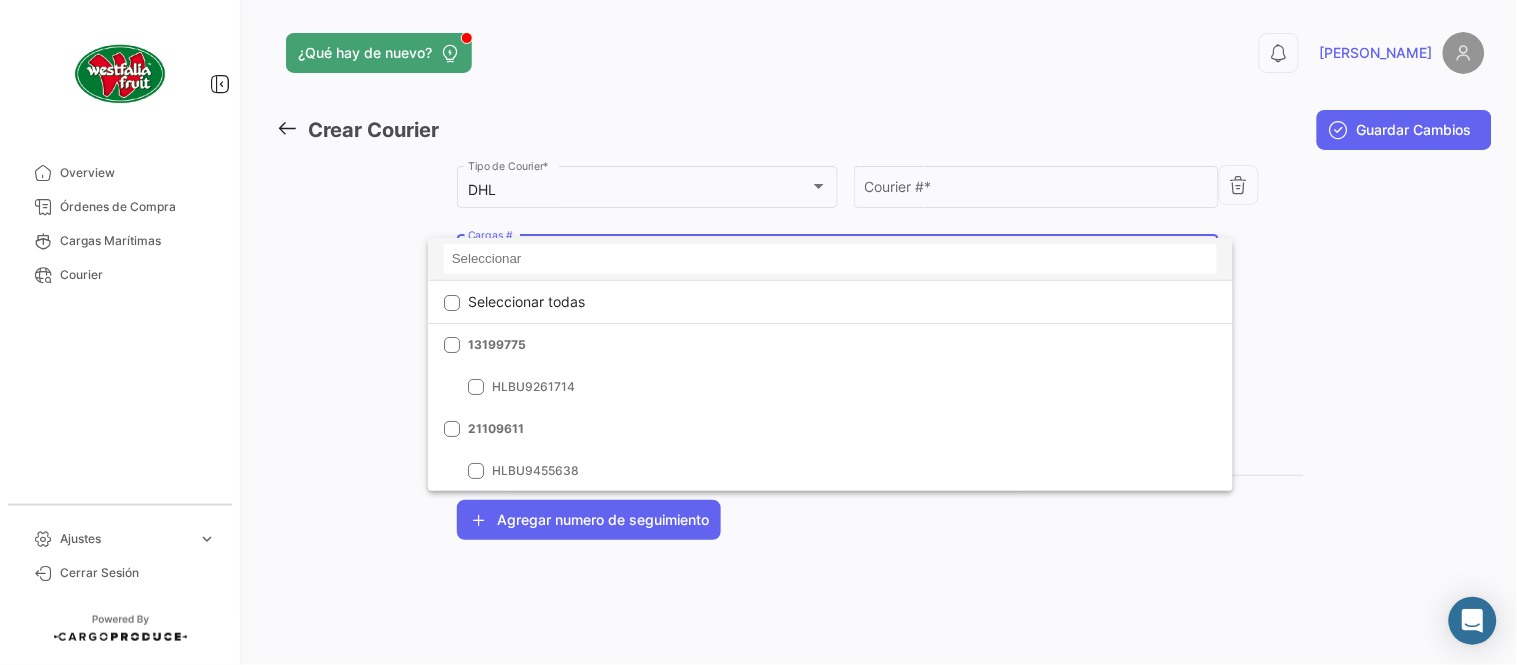 paste on "MBM230046404" 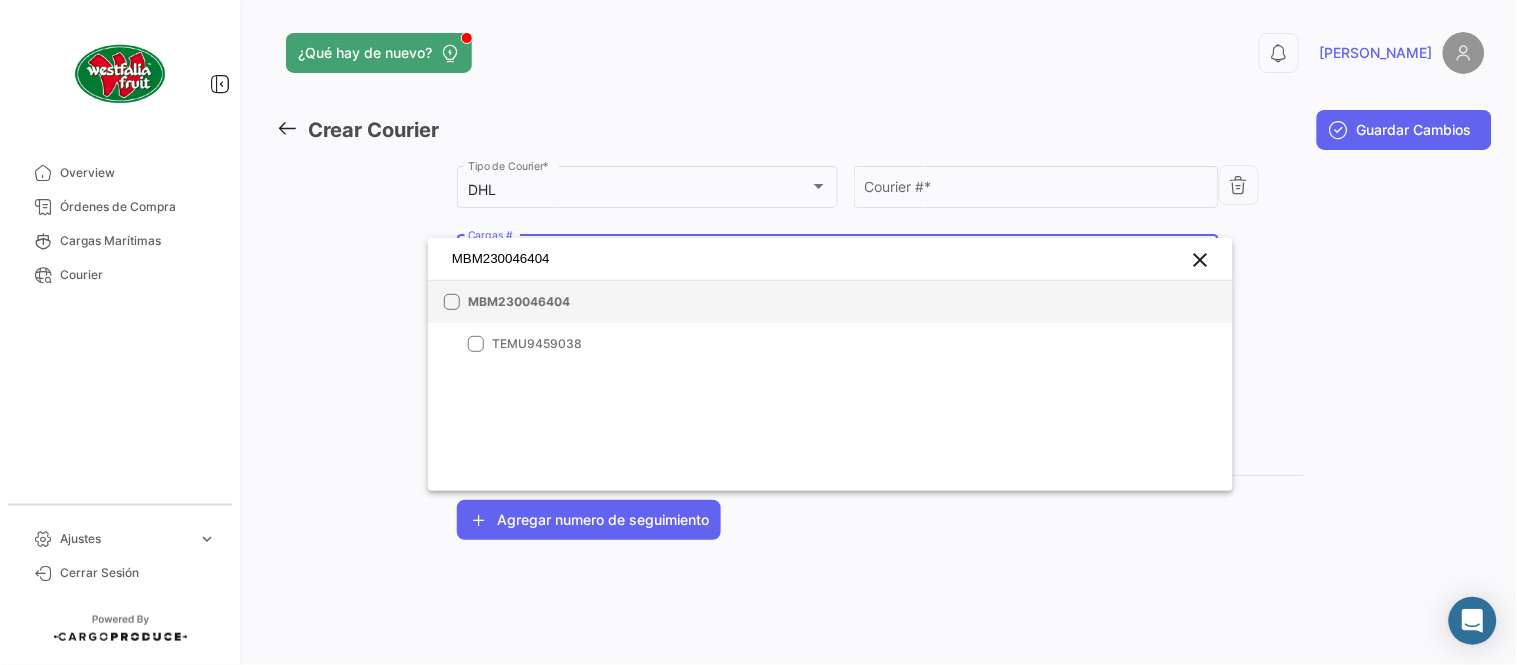 type on "MBM230046404" 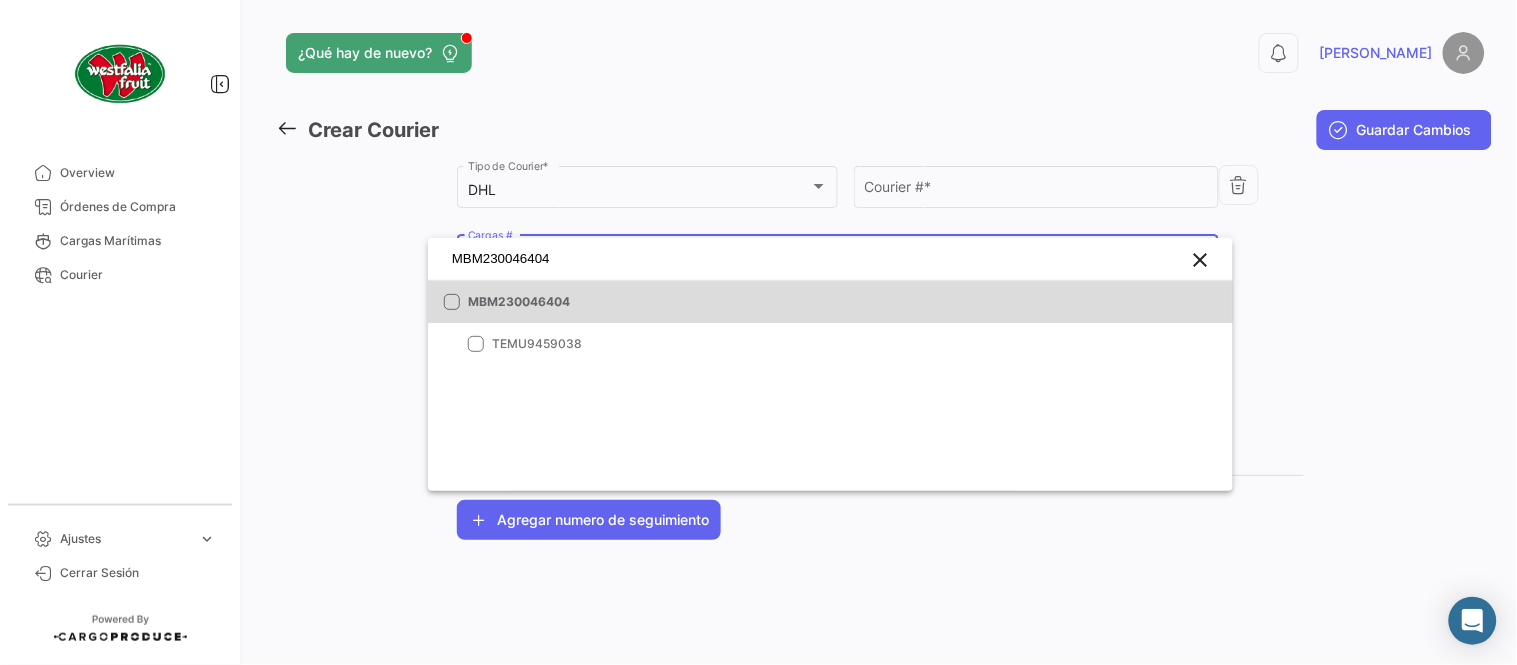 click on "MBM230046404" at bounding box center [830, 302] 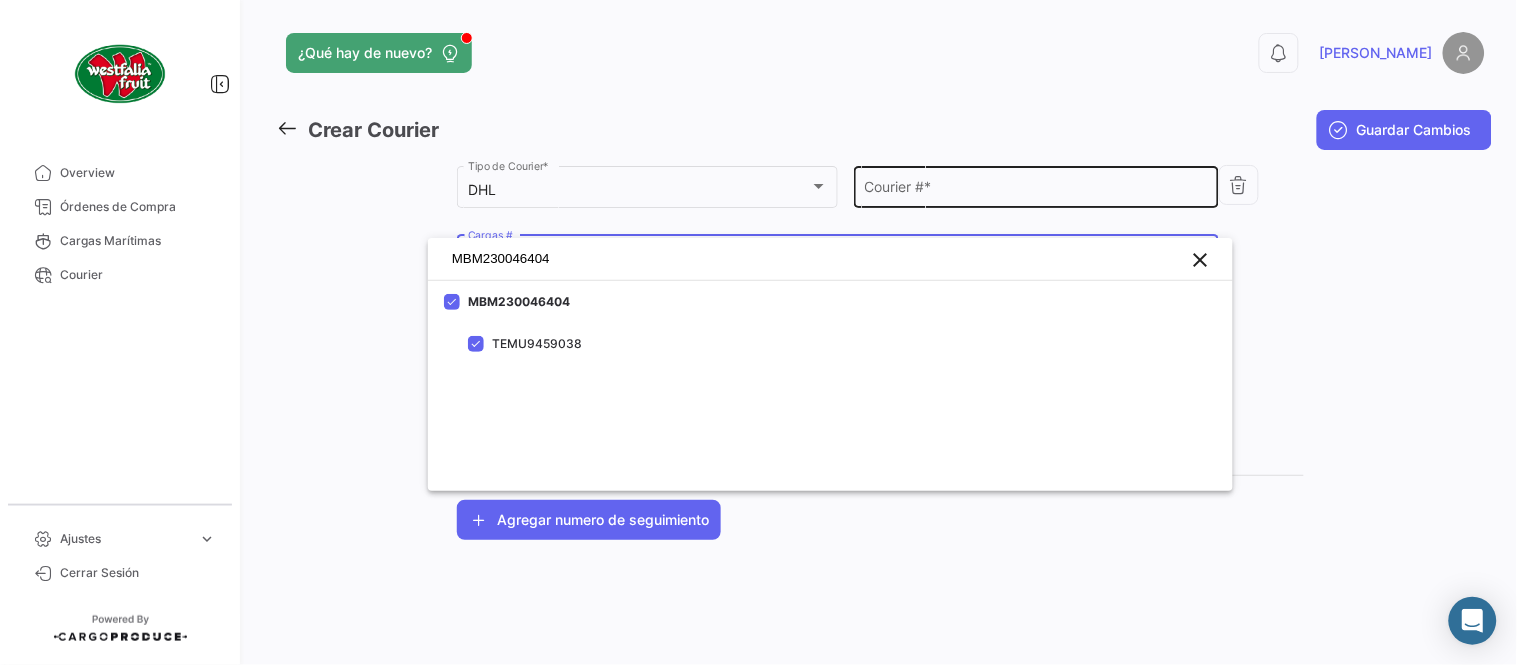 click at bounding box center [758, 332] 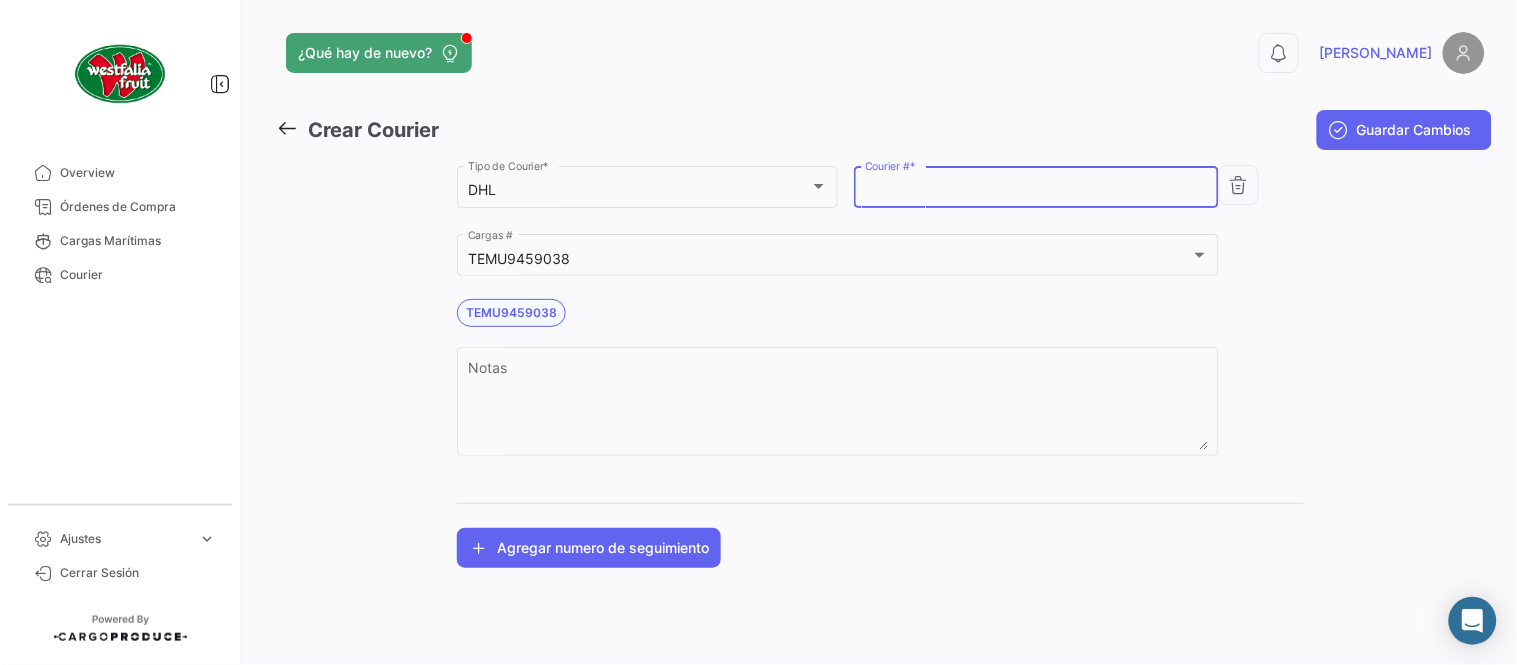 click on "Courier #  *" at bounding box center (1037, 190) 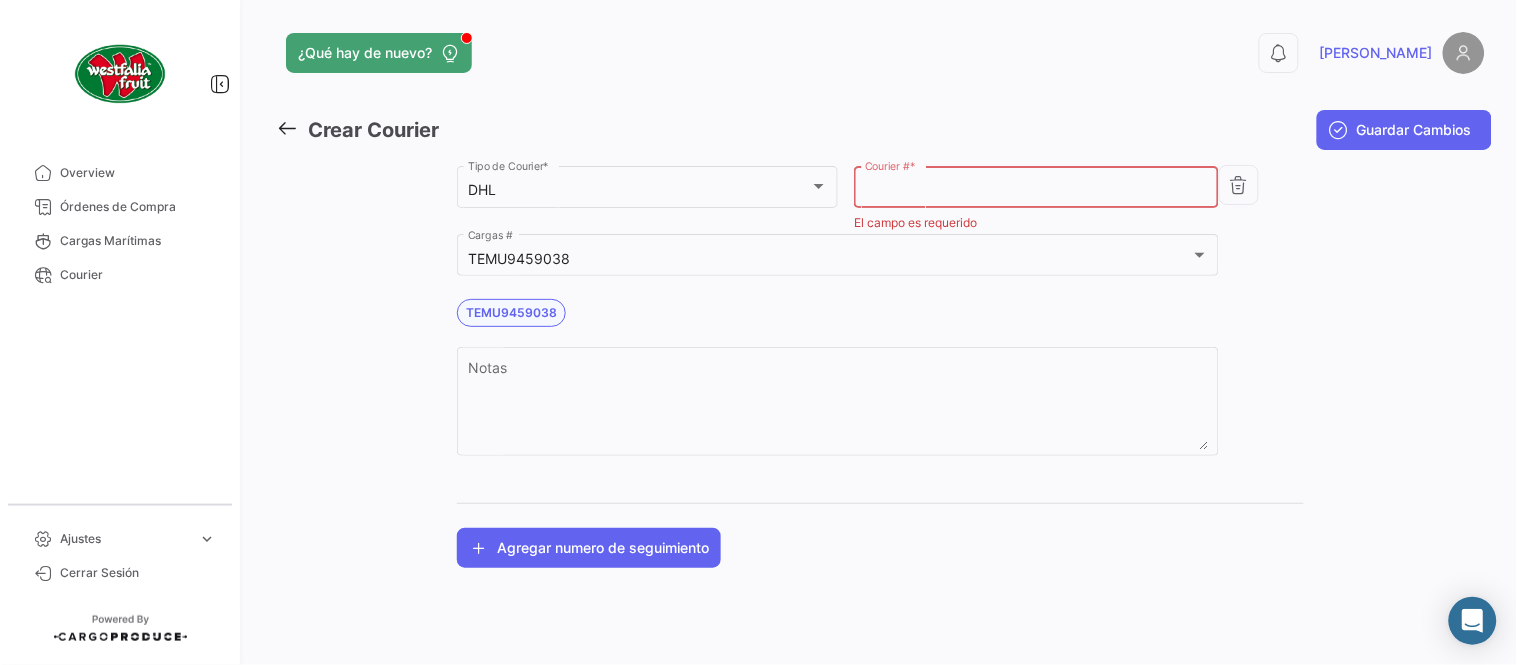 paste on "5509079892" 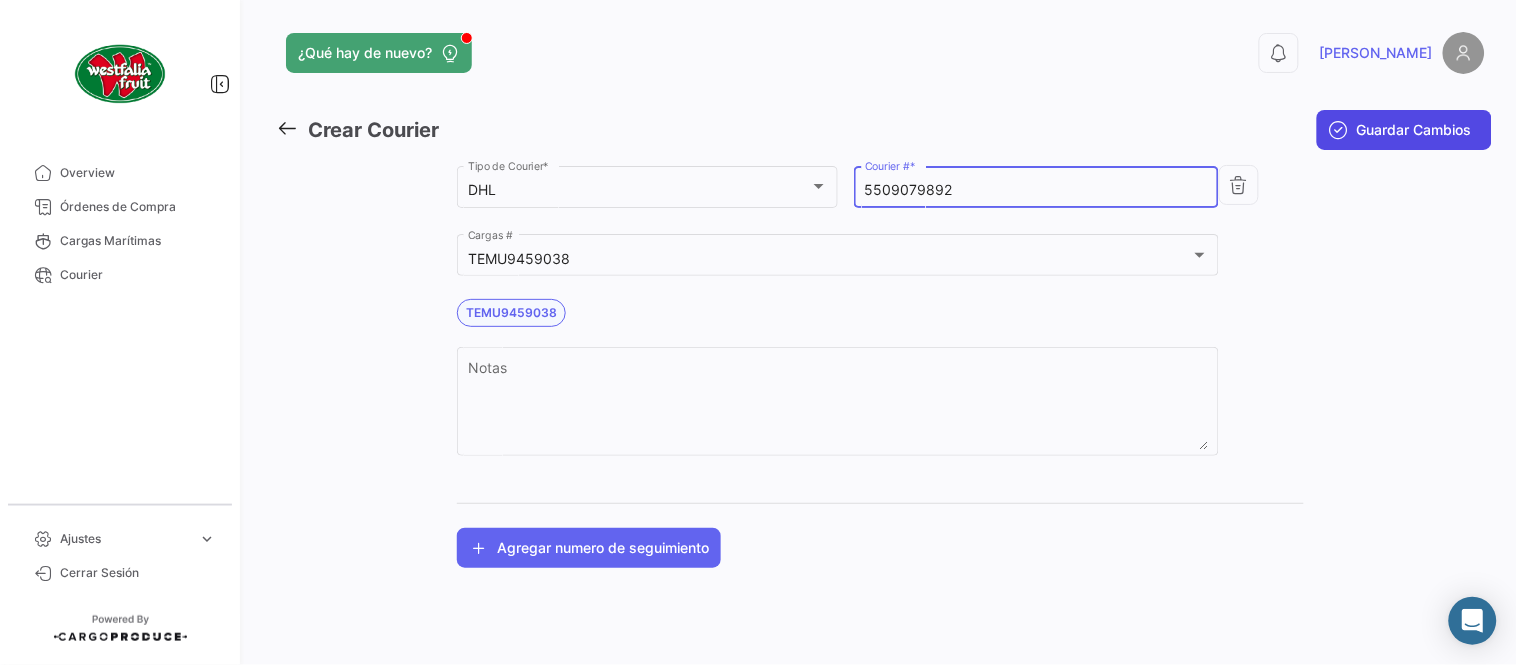 type on "5509079892" 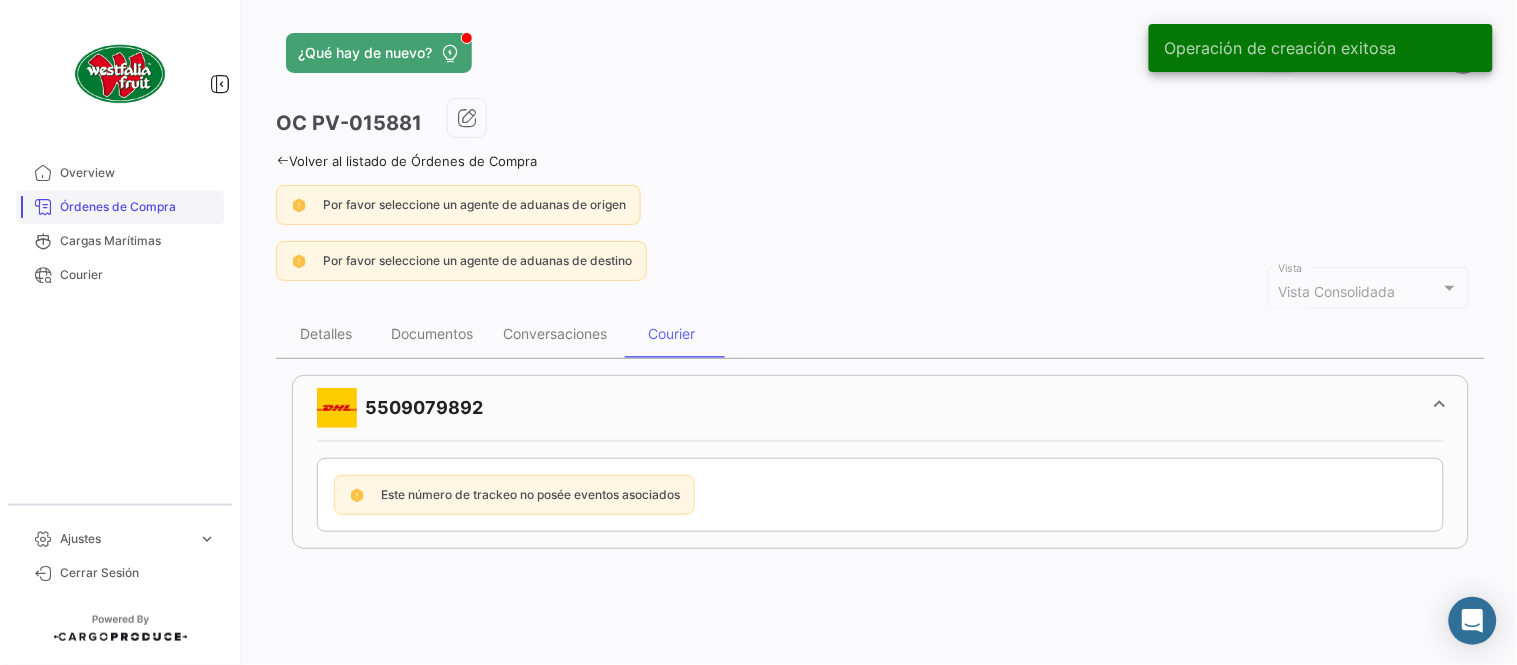 click on "Órdenes de Compra" at bounding box center [138, 207] 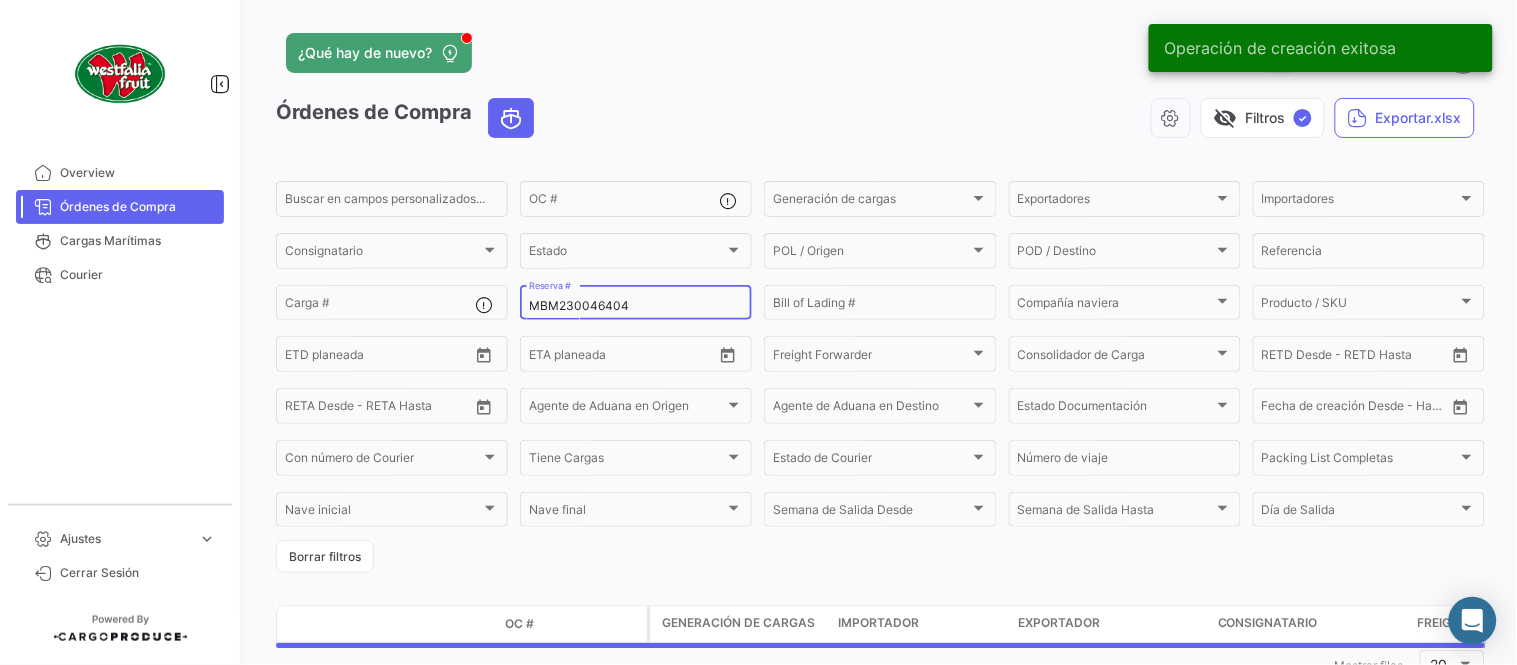 click on "MBM230046404" at bounding box center [636, 306] 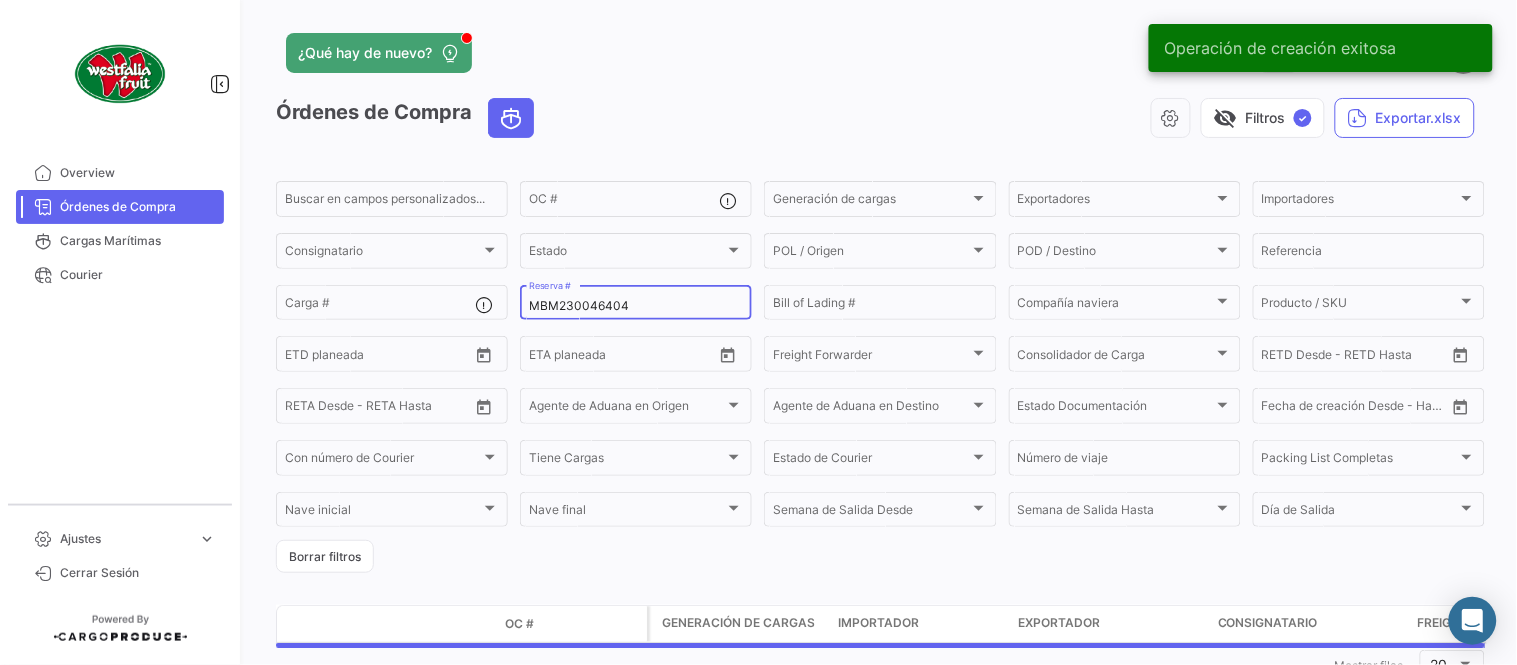 click on "MBM230046404" at bounding box center (636, 306) 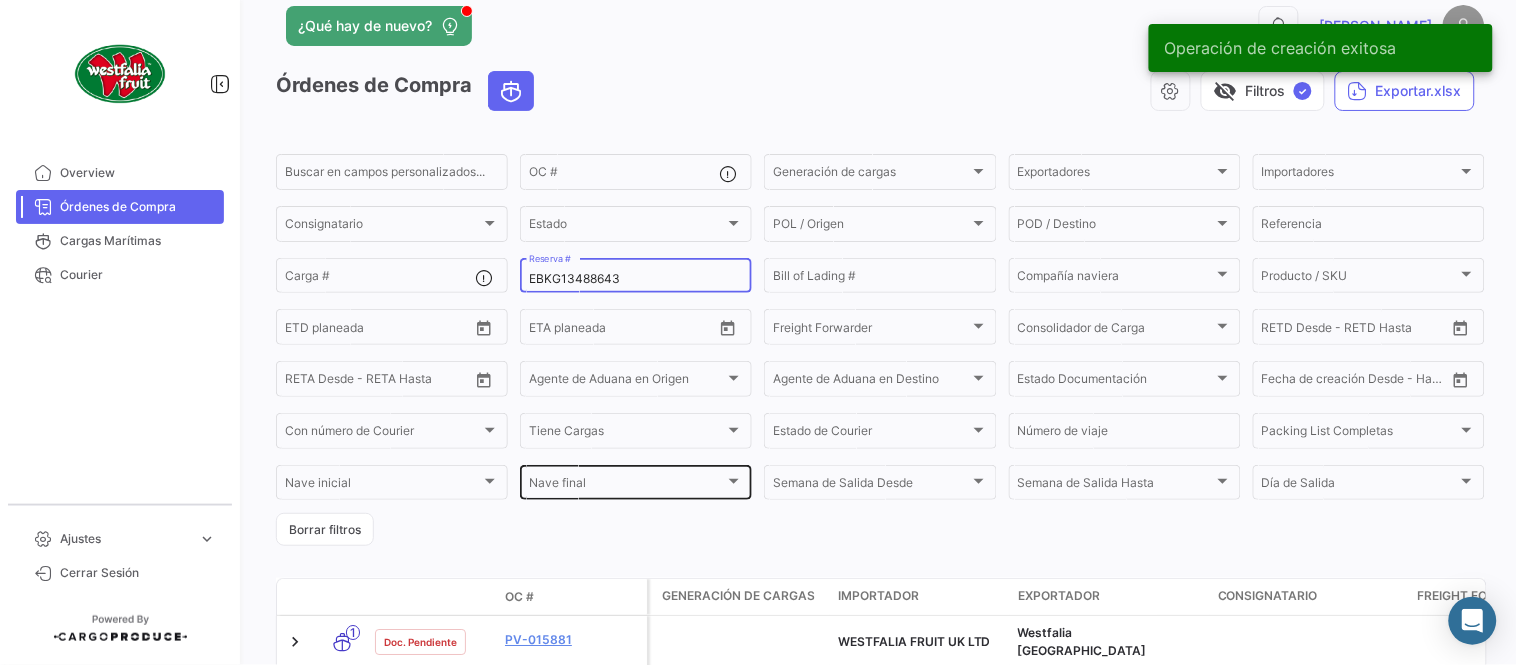 scroll, scrollTop: 111, scrollLeft: 0, axis: vertical 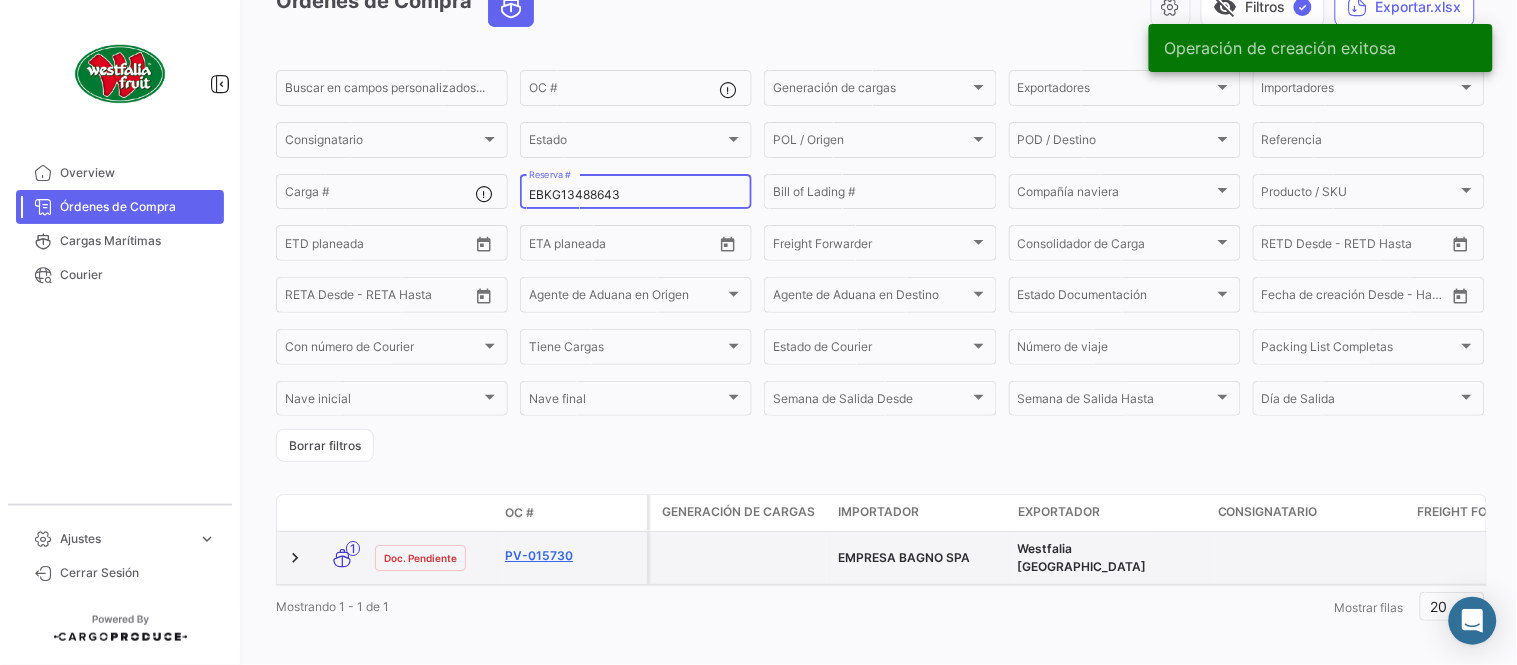 type on "EBKG13488643" 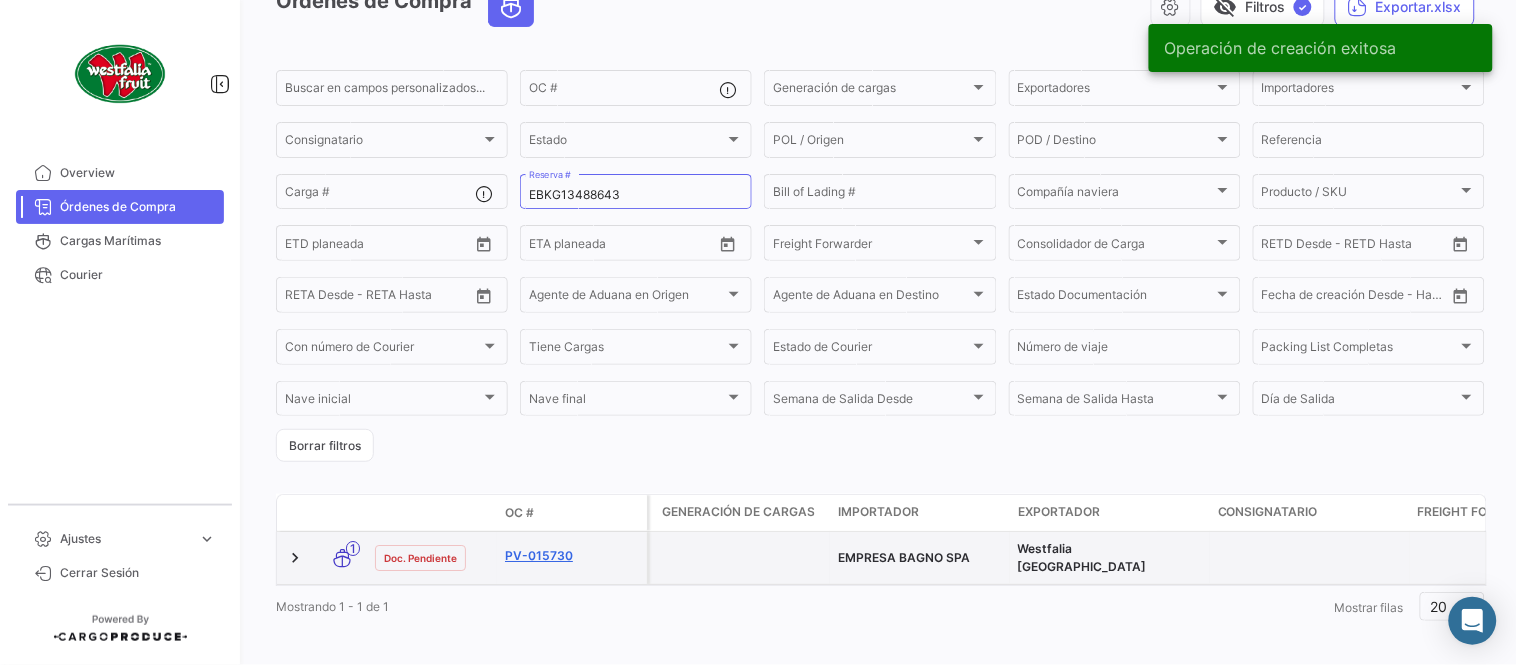 click on "PV-015730" 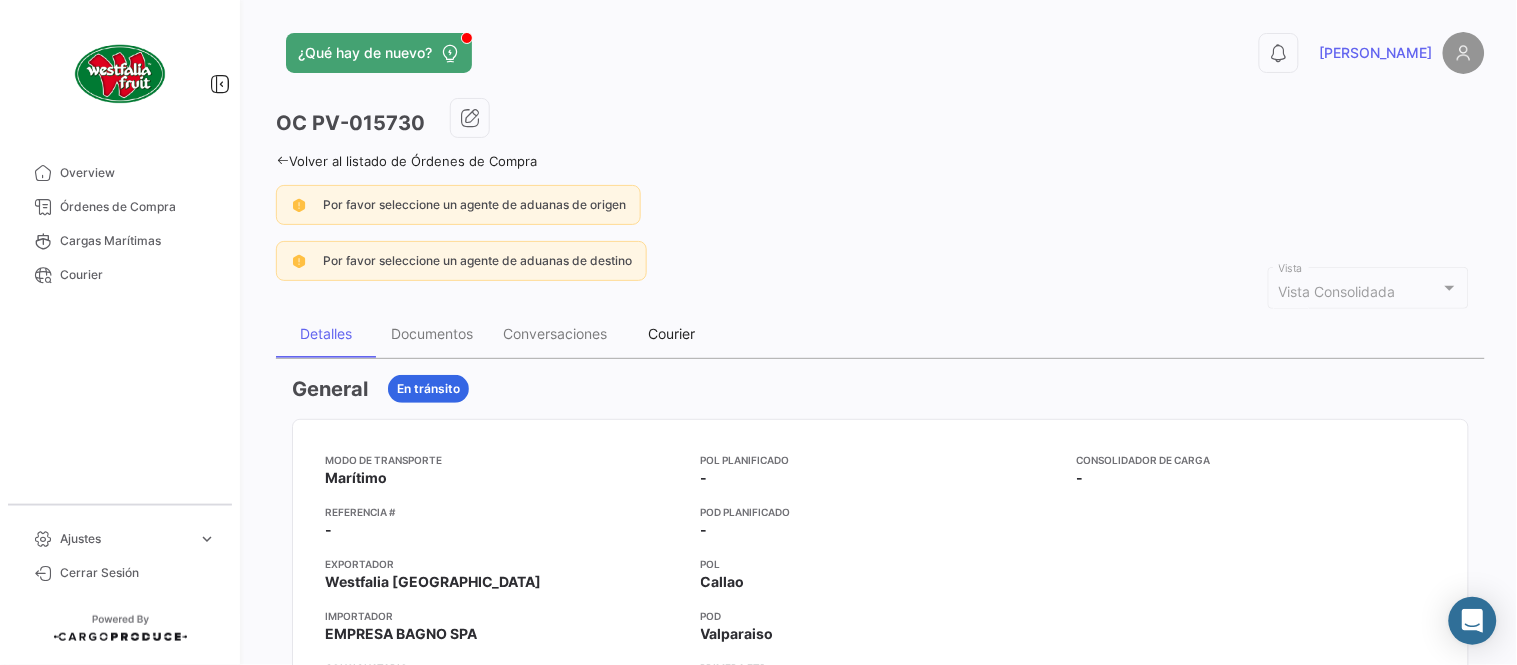 click on "Courier" at bounding box center [672, 334] 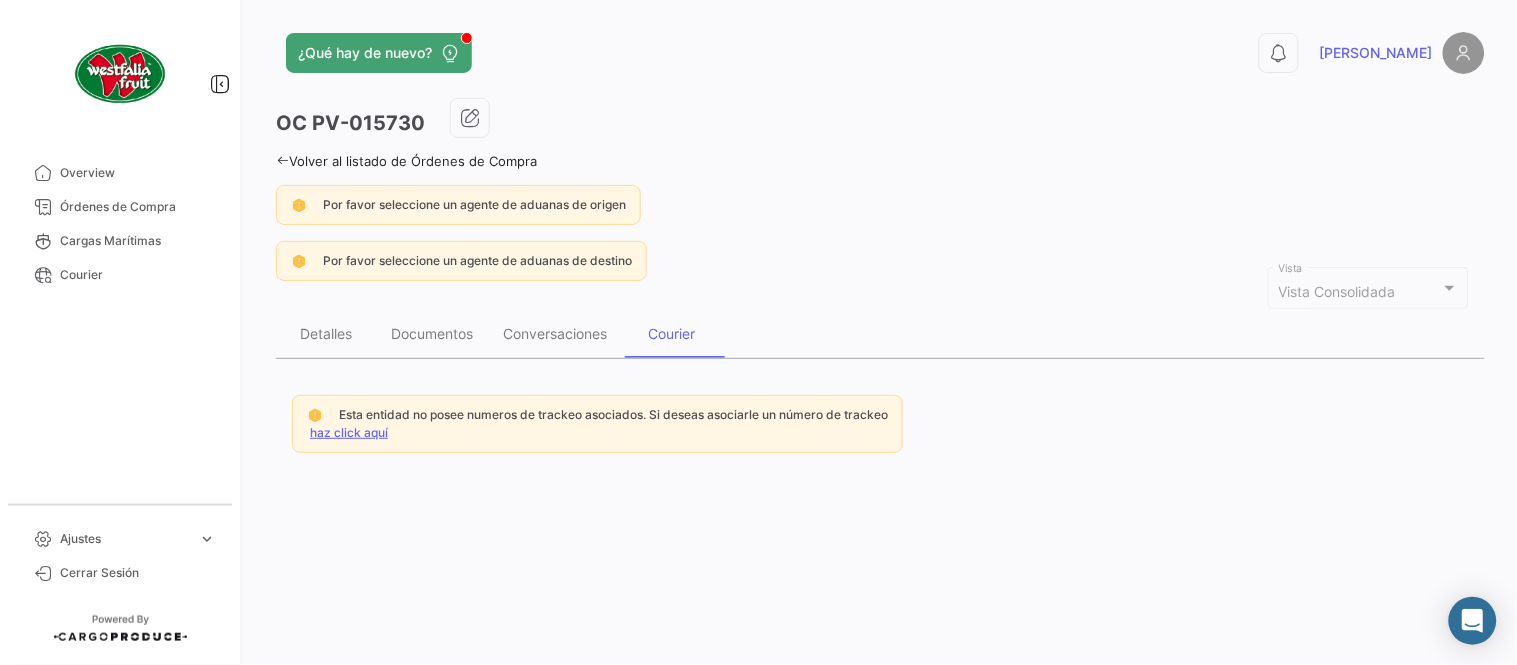 click on "Esta entidad no posee numeros de trackeo asociados. Si deseas asociarle un número de trackeo   haz click aquí" at bounding box center (597, 424) 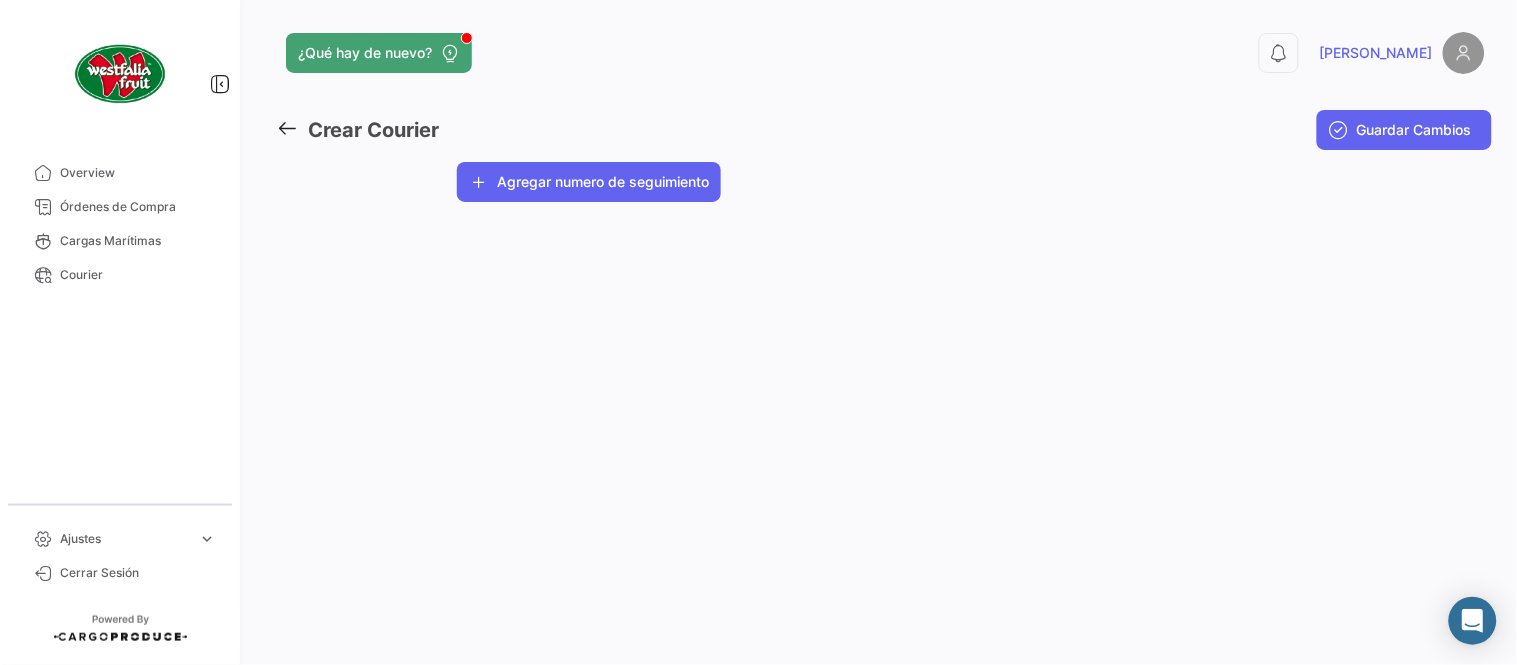 click on "Agregar numero de seguimiento" 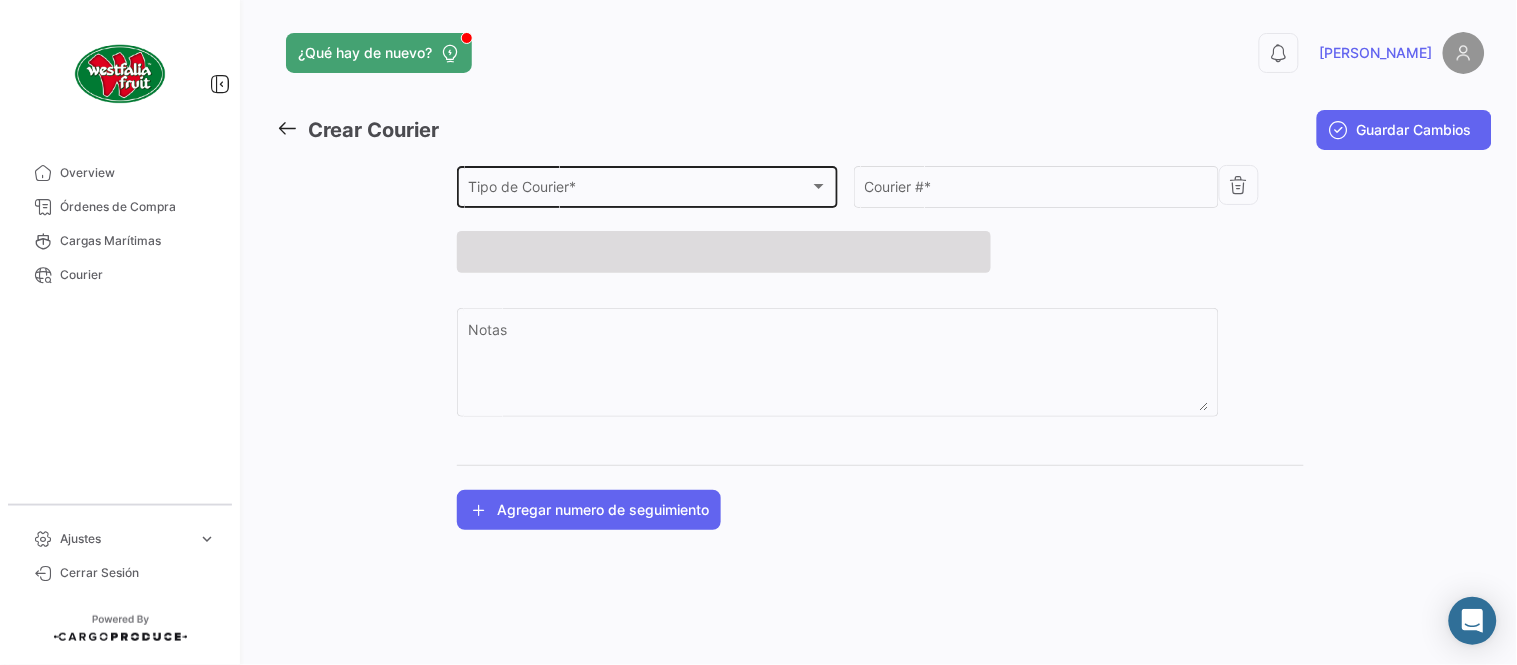 click on "Tipo de Courier * Tipo de Courier  *" 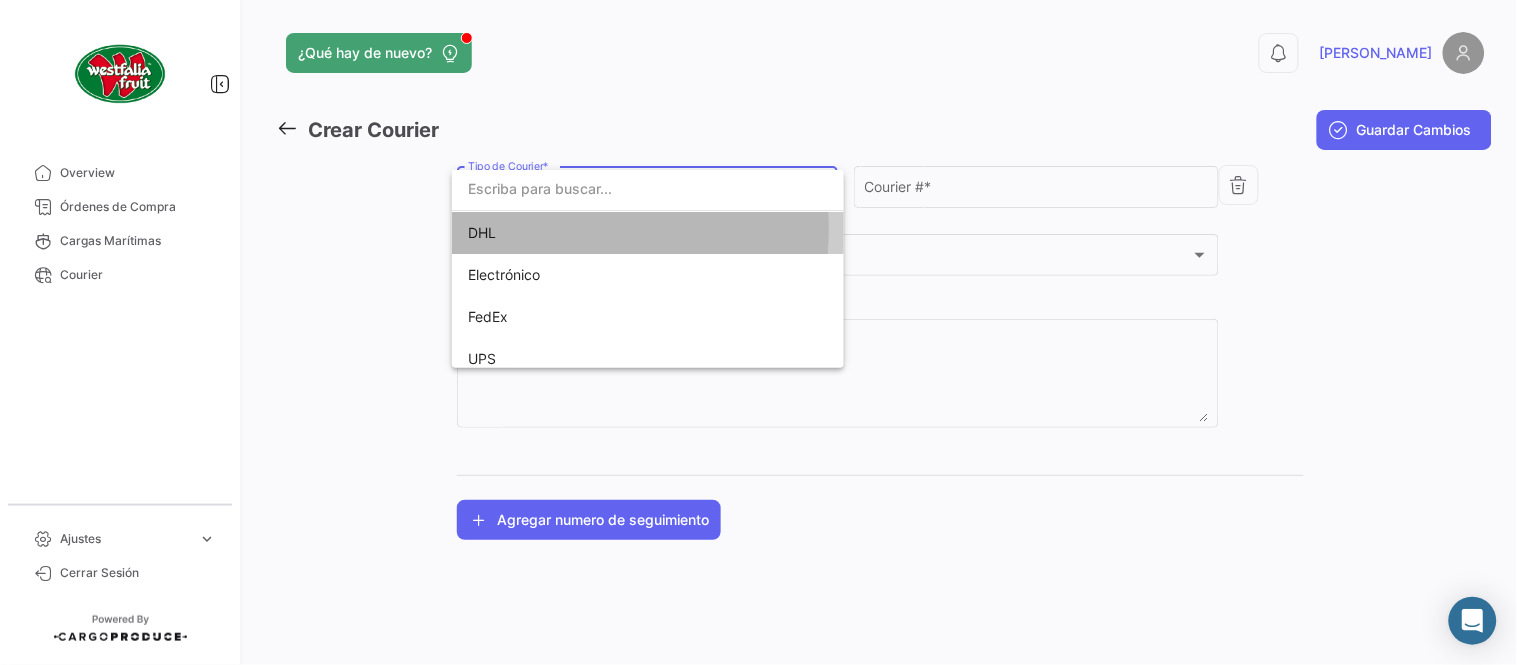 click on "DHL" at bounding box center [608, 233] 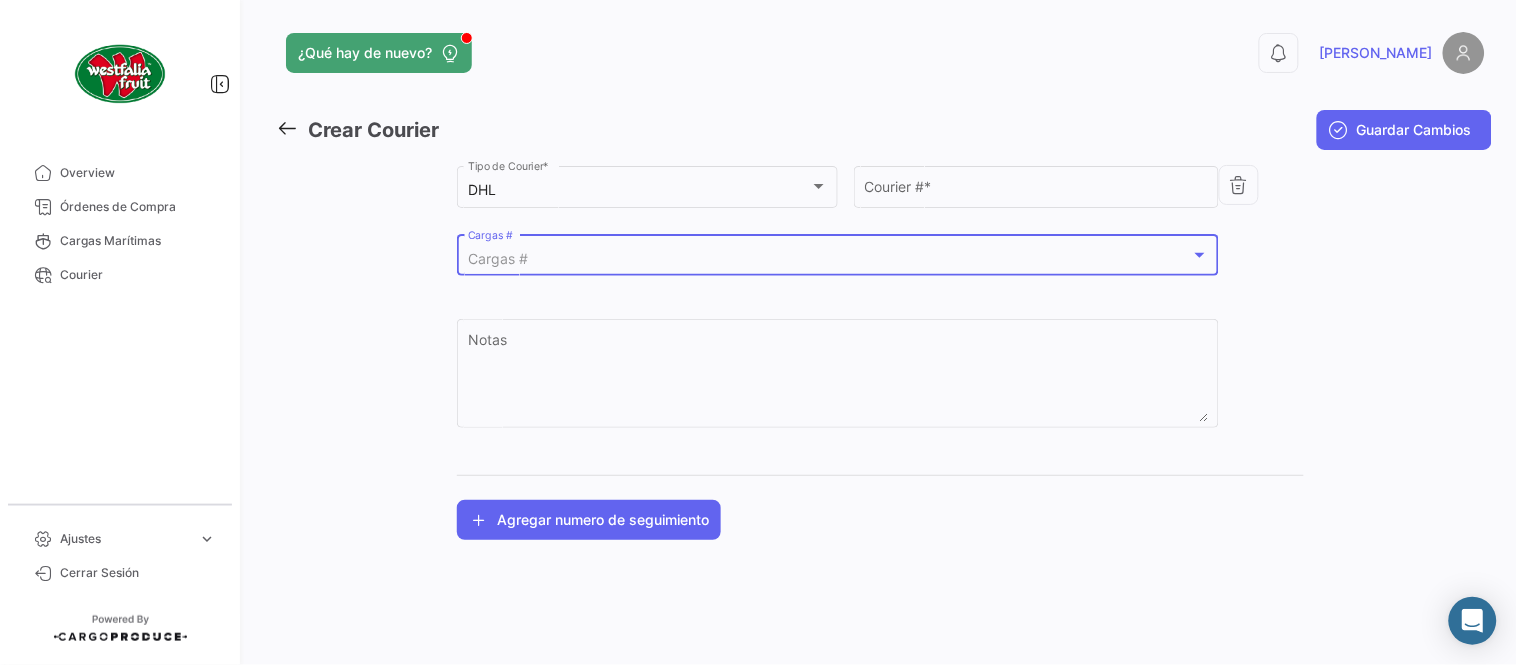 click on "Cargas #" at bounding box center [829, 259] 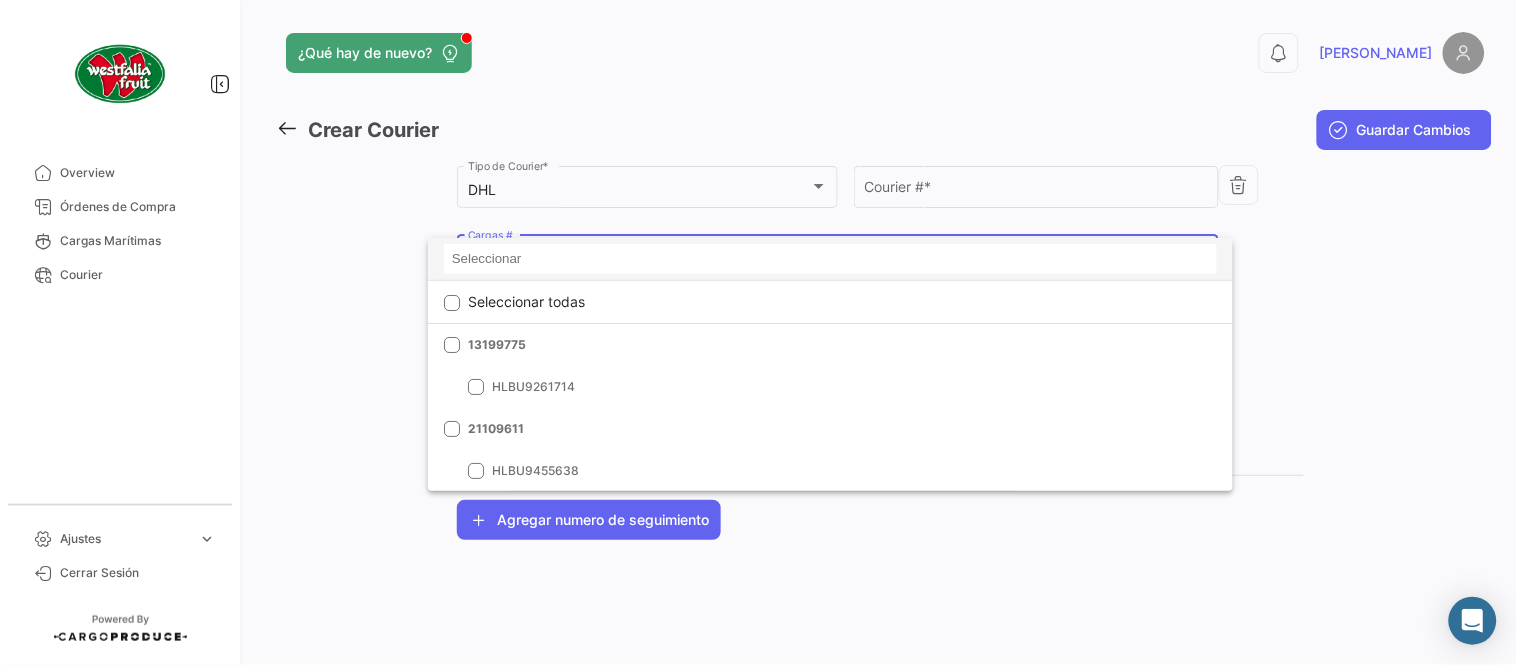 click at bounding box center (830, 259) 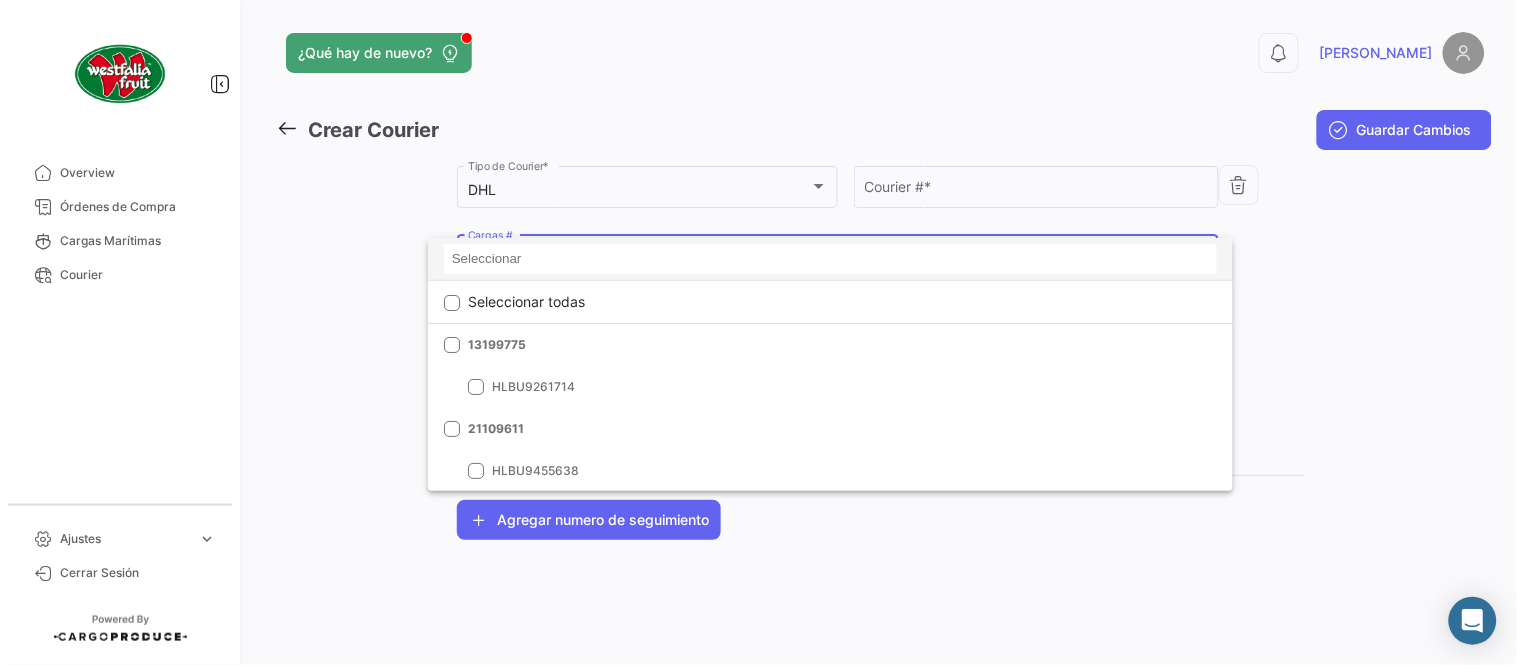 paste on "EBKG13488643" 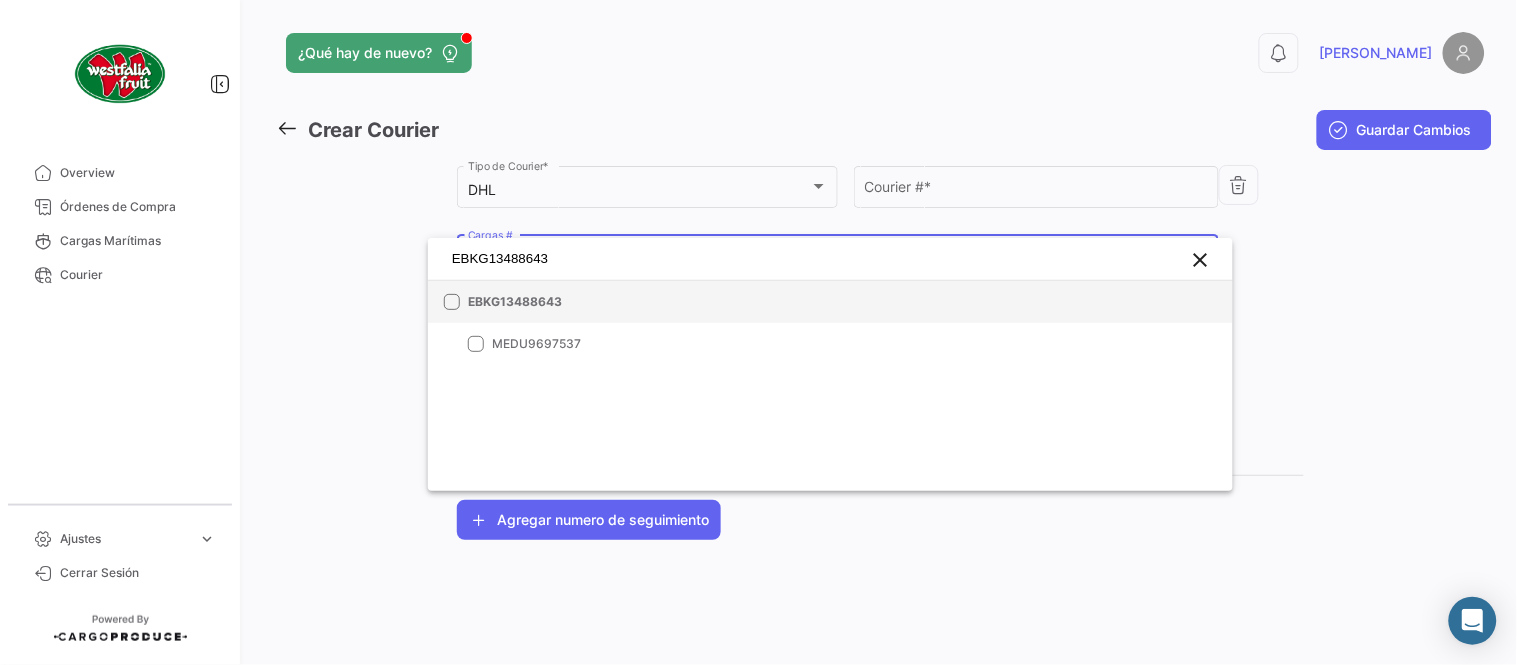 type on "EBKG13488643" 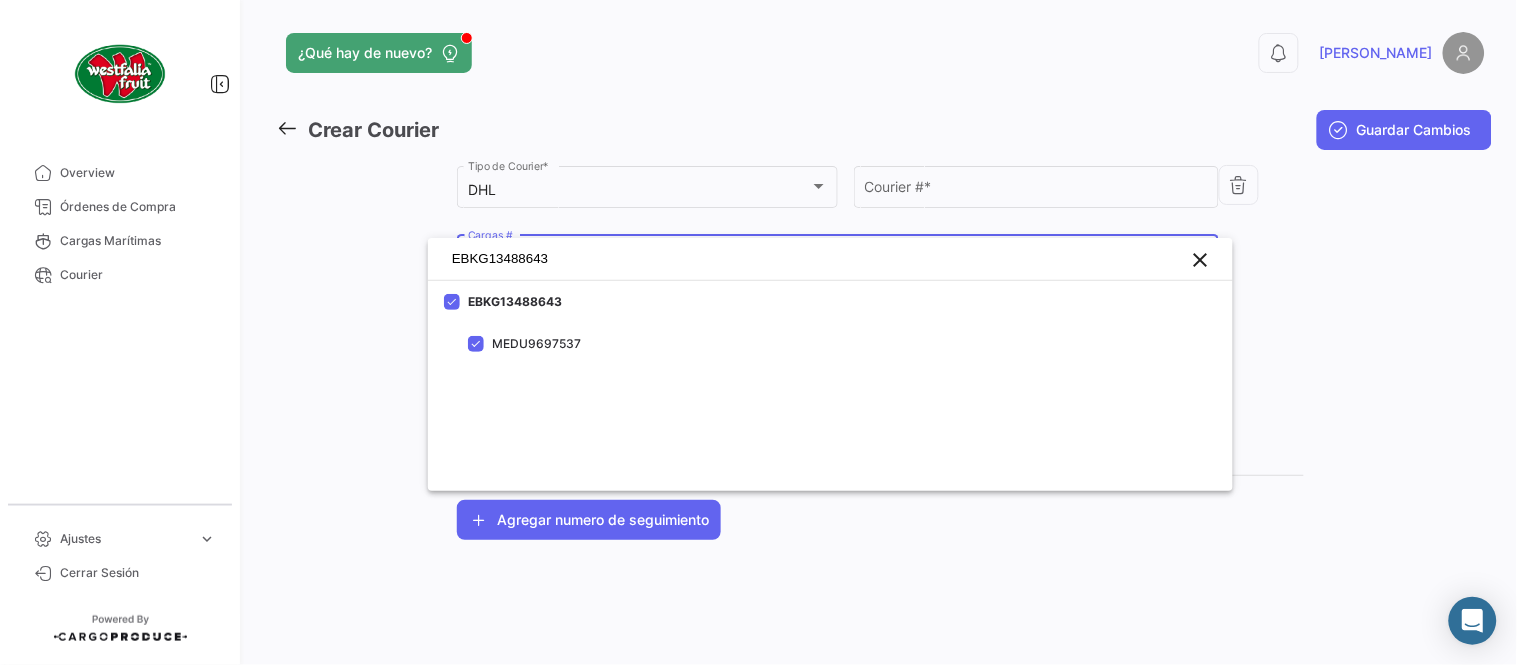 click at bounding box center (758, 332) 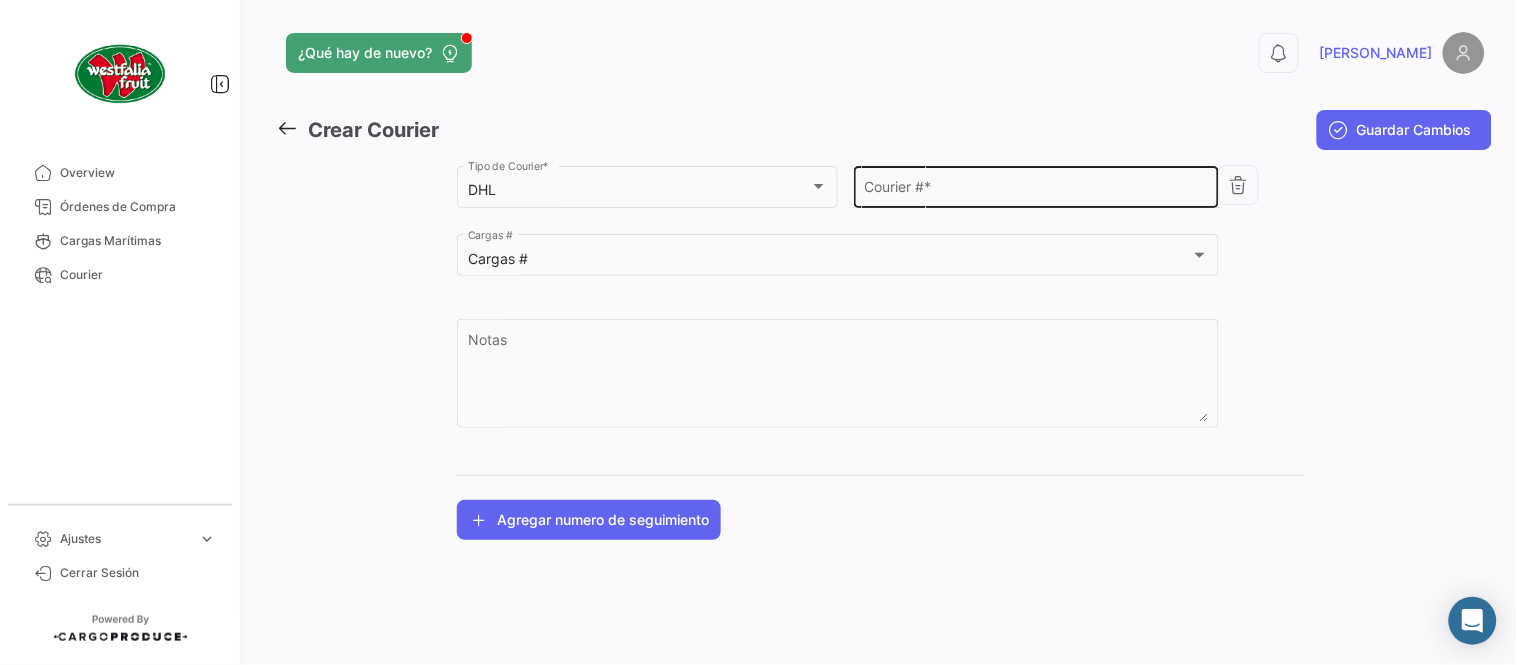 click on "Courier #  *" at bounding box center (1037, 190) 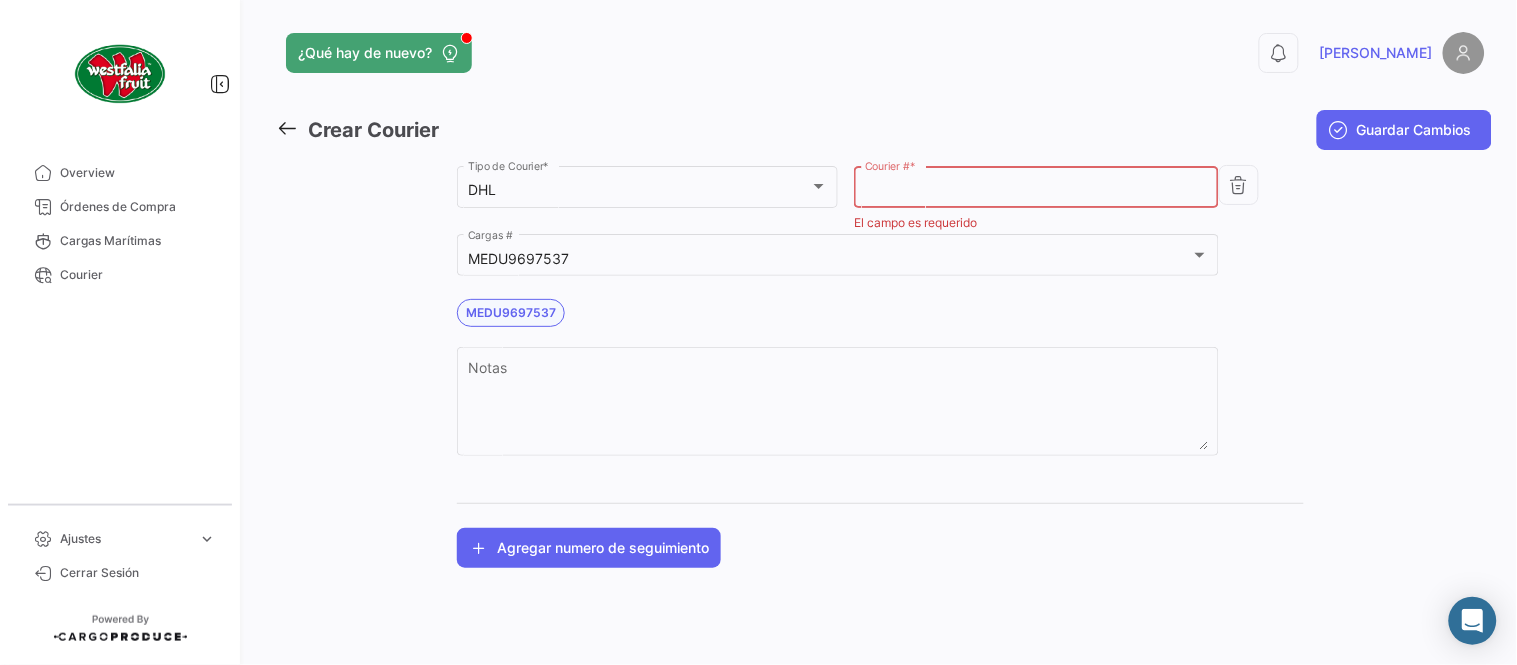 paste on "5340969465" 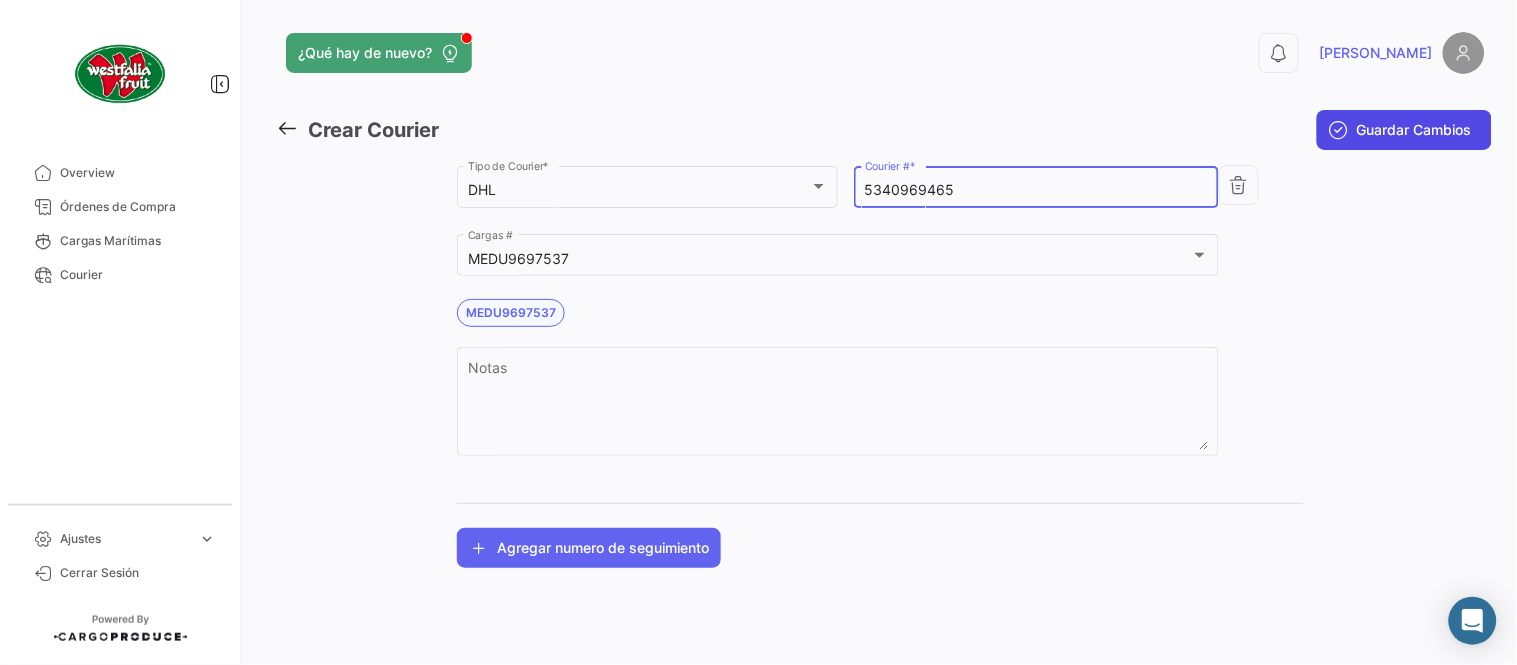 type on "5340969465" 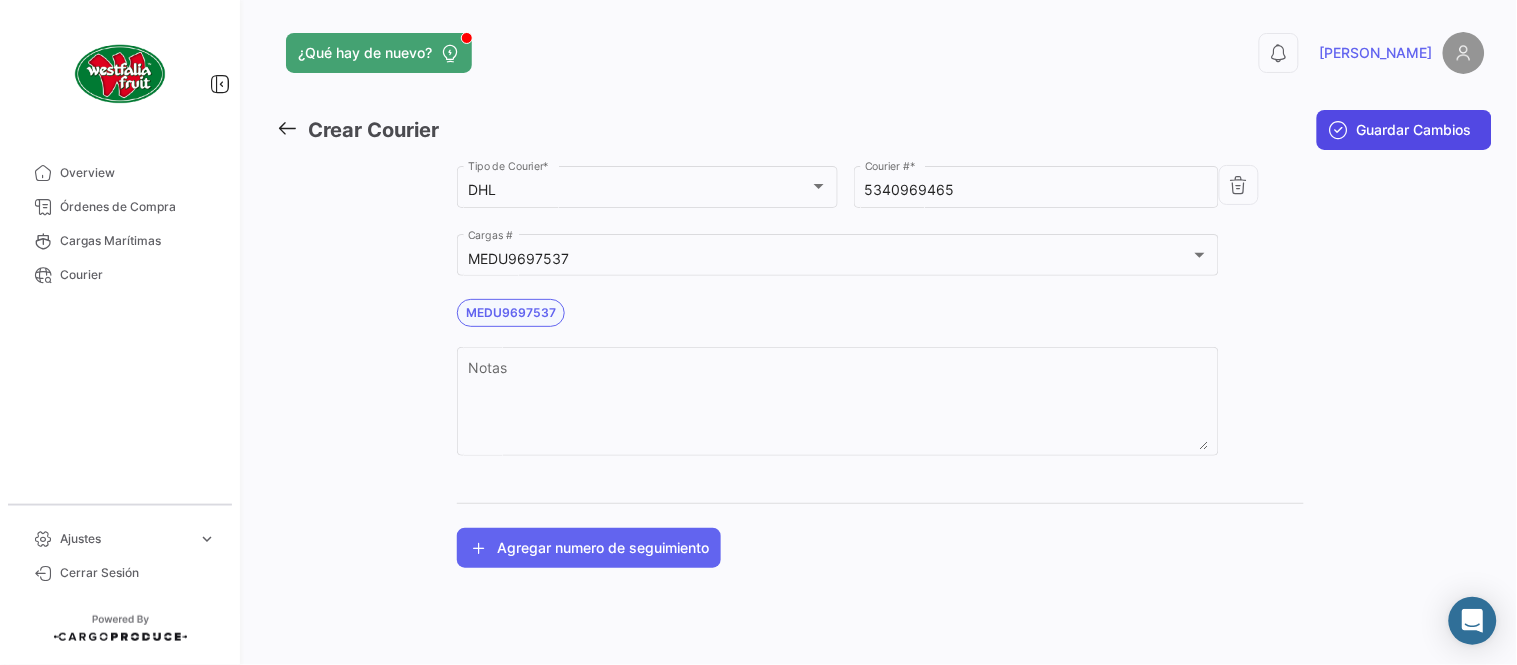 click on "Guardar Cambios" 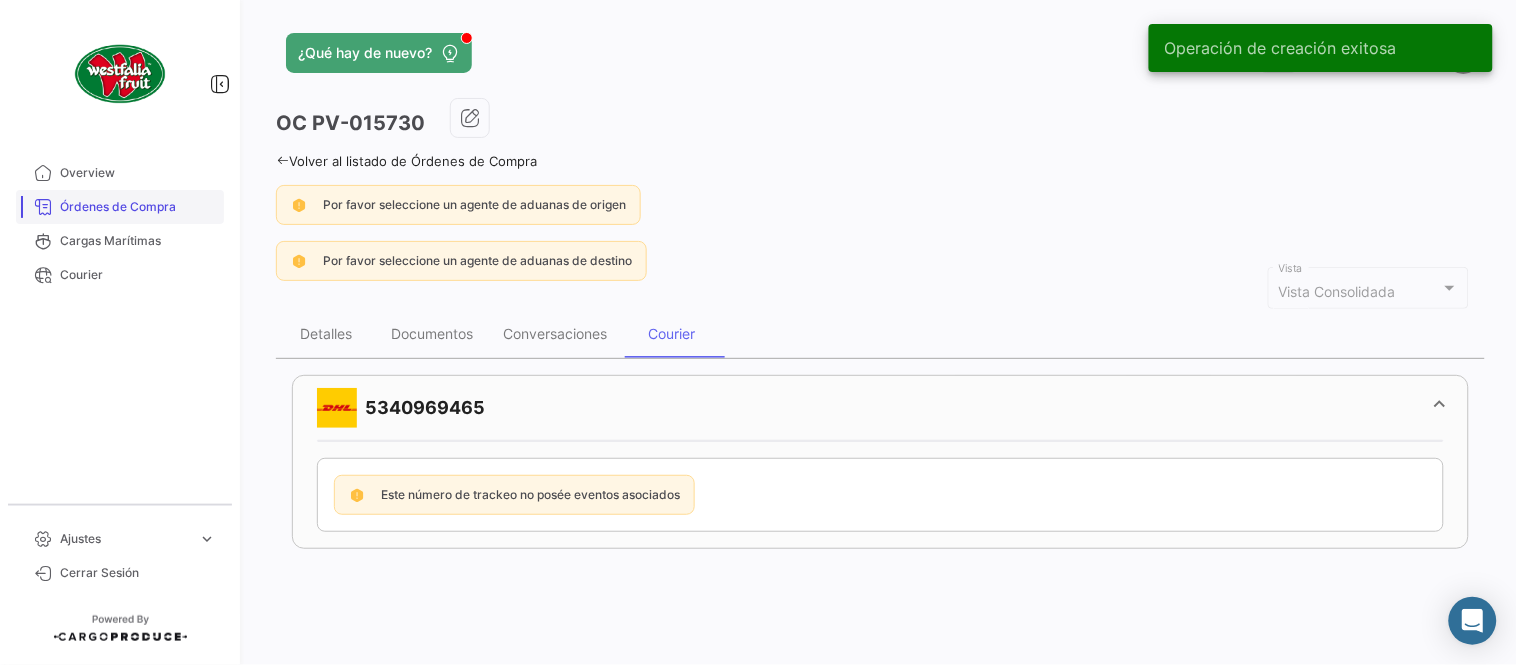 click on "Órdenes de Compra" at bounding box center (138, 207) 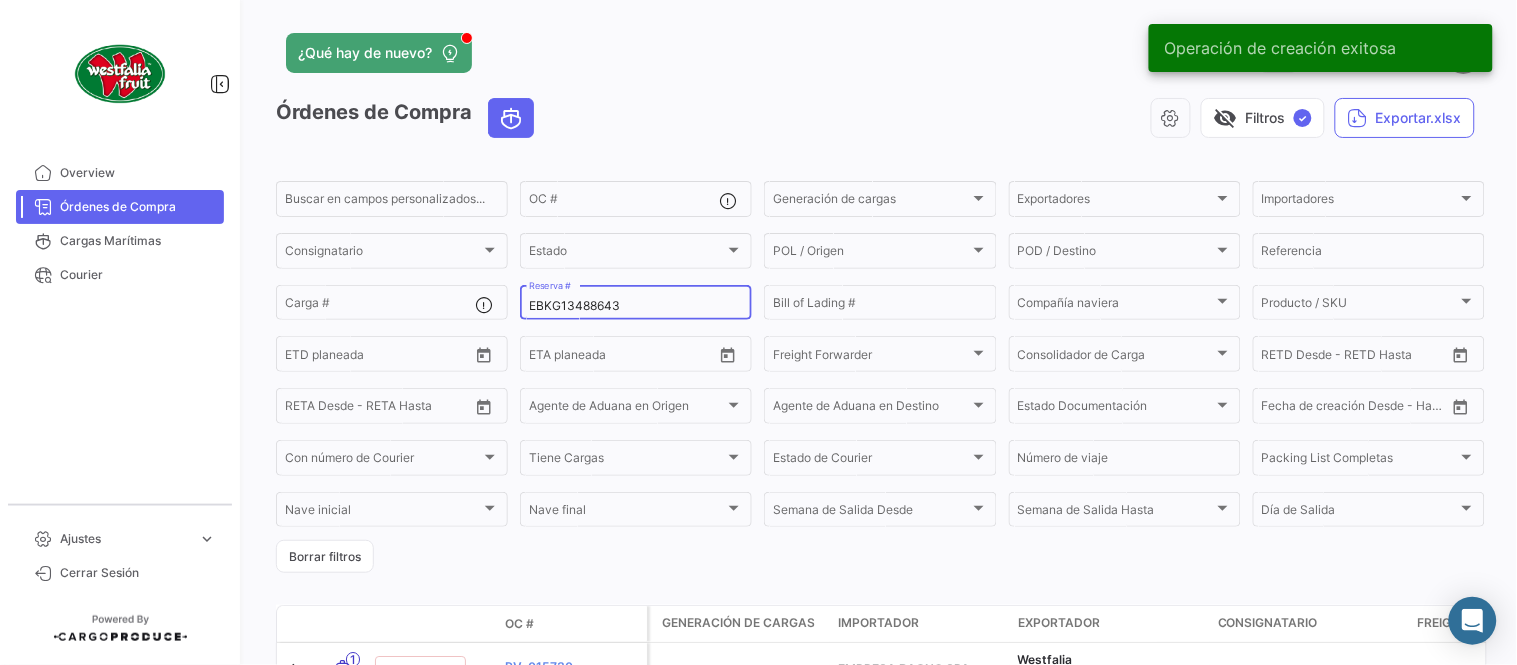 click on "EBKG13488643" at bounding box center [636, 306] 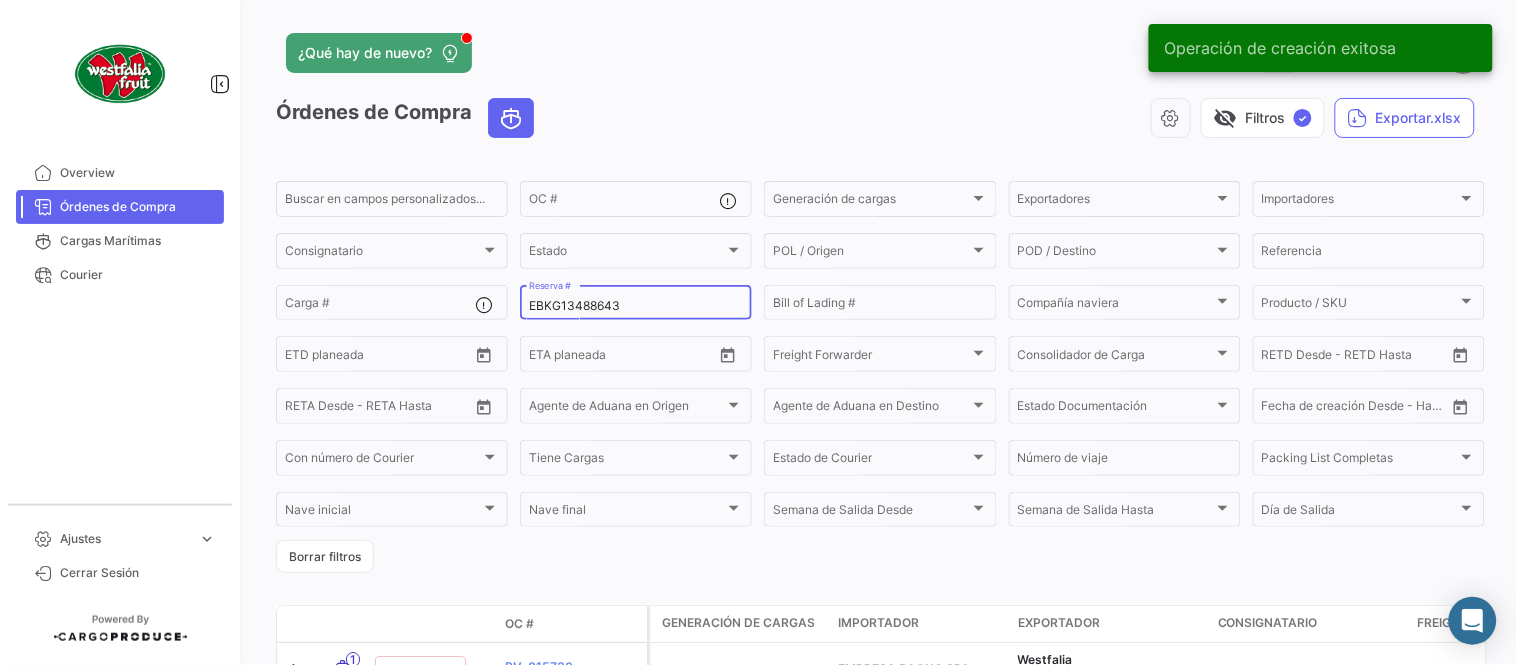click on "EBKG13488643" at bounding box center [636, 306] 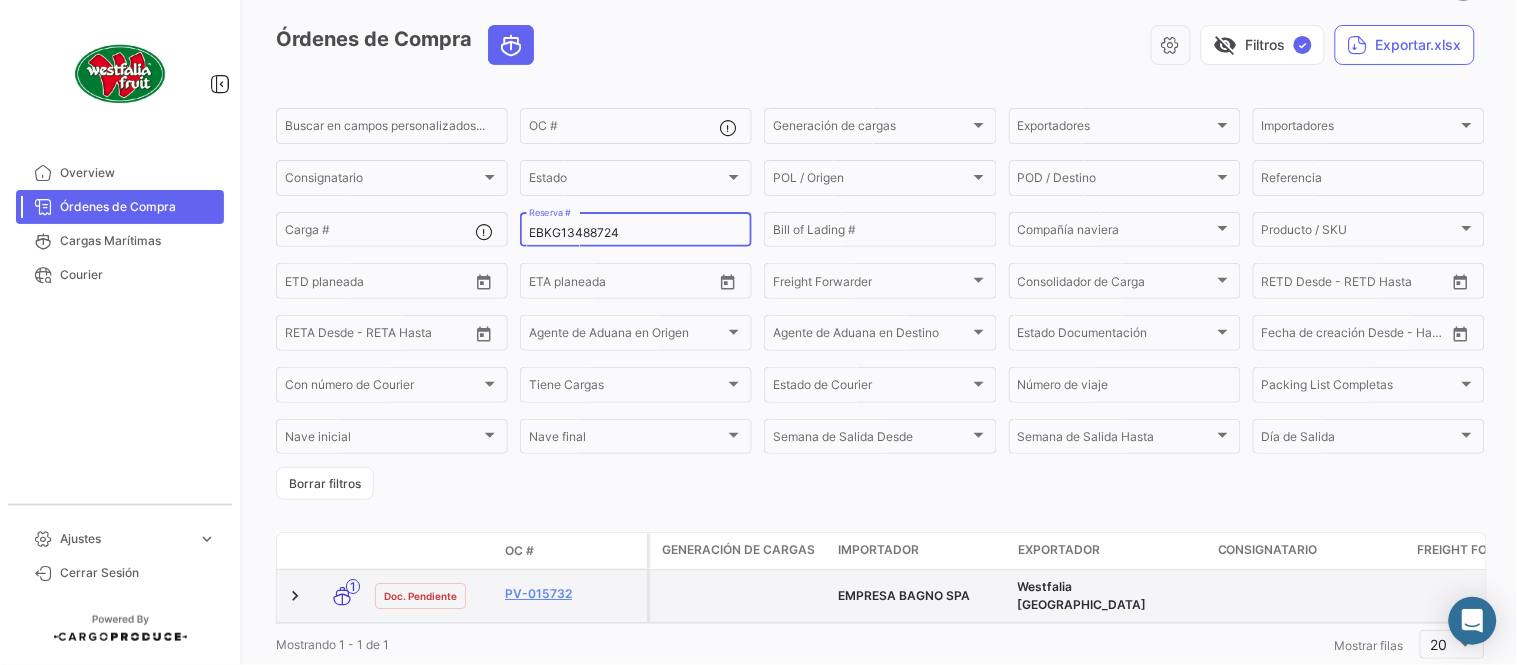 scroll, scrollTop: 111, scrollLeft: 0, axis: vertical 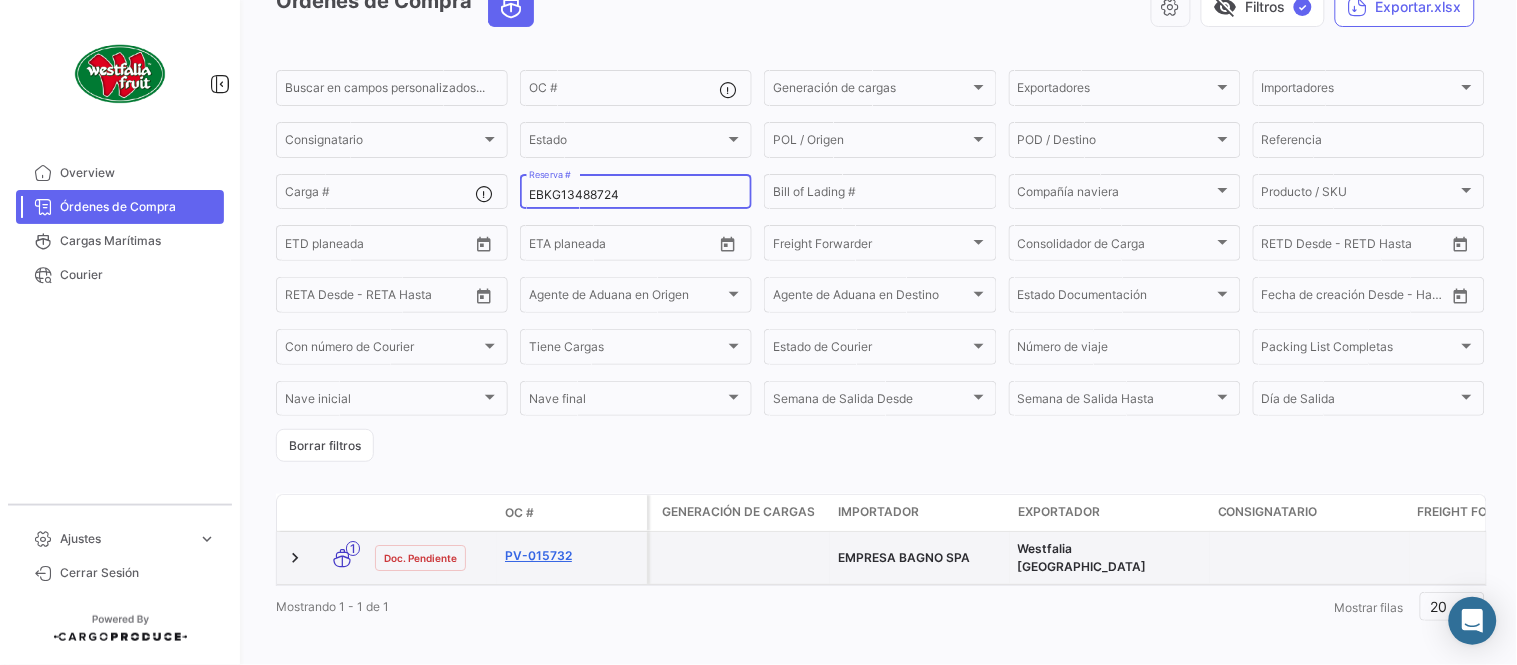 type on "EBKG13488724" 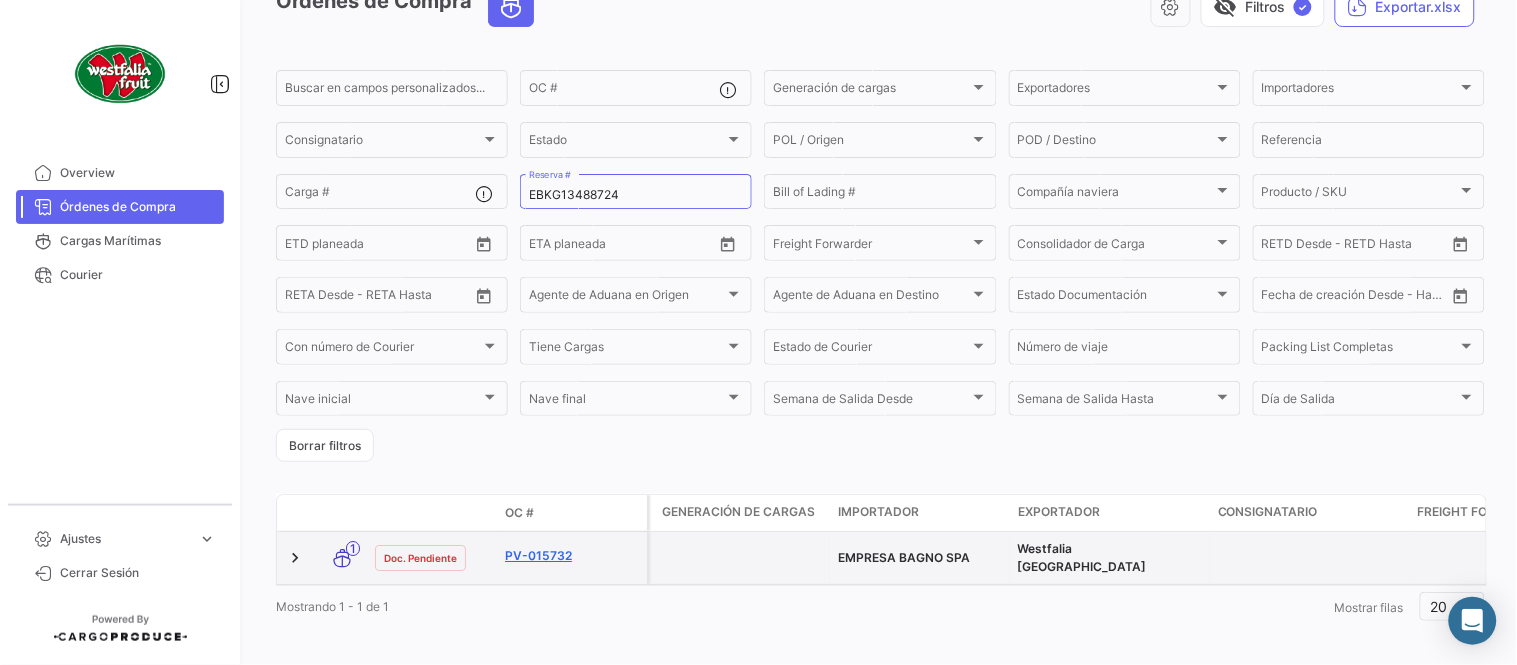 click on "PV-015732" 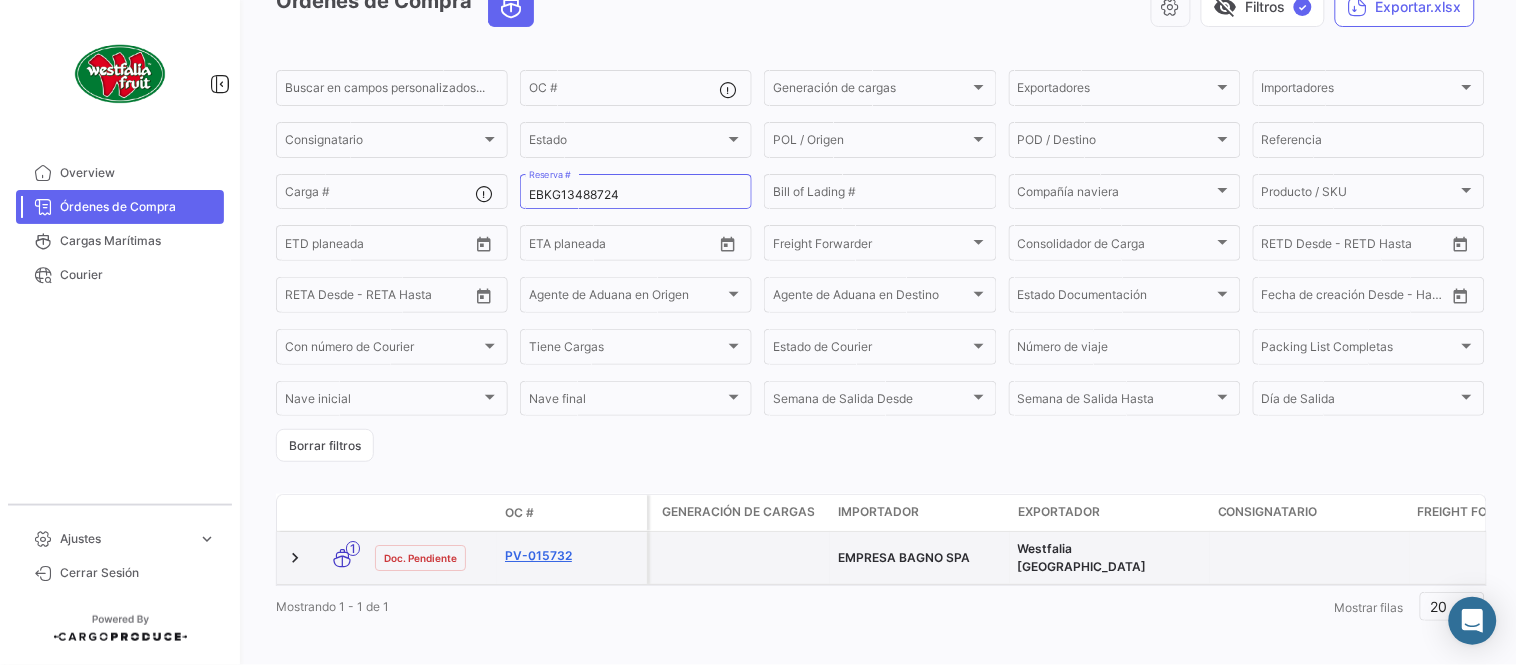 scroll, scrollTop: 0, scrollLeft: 0, axis: both 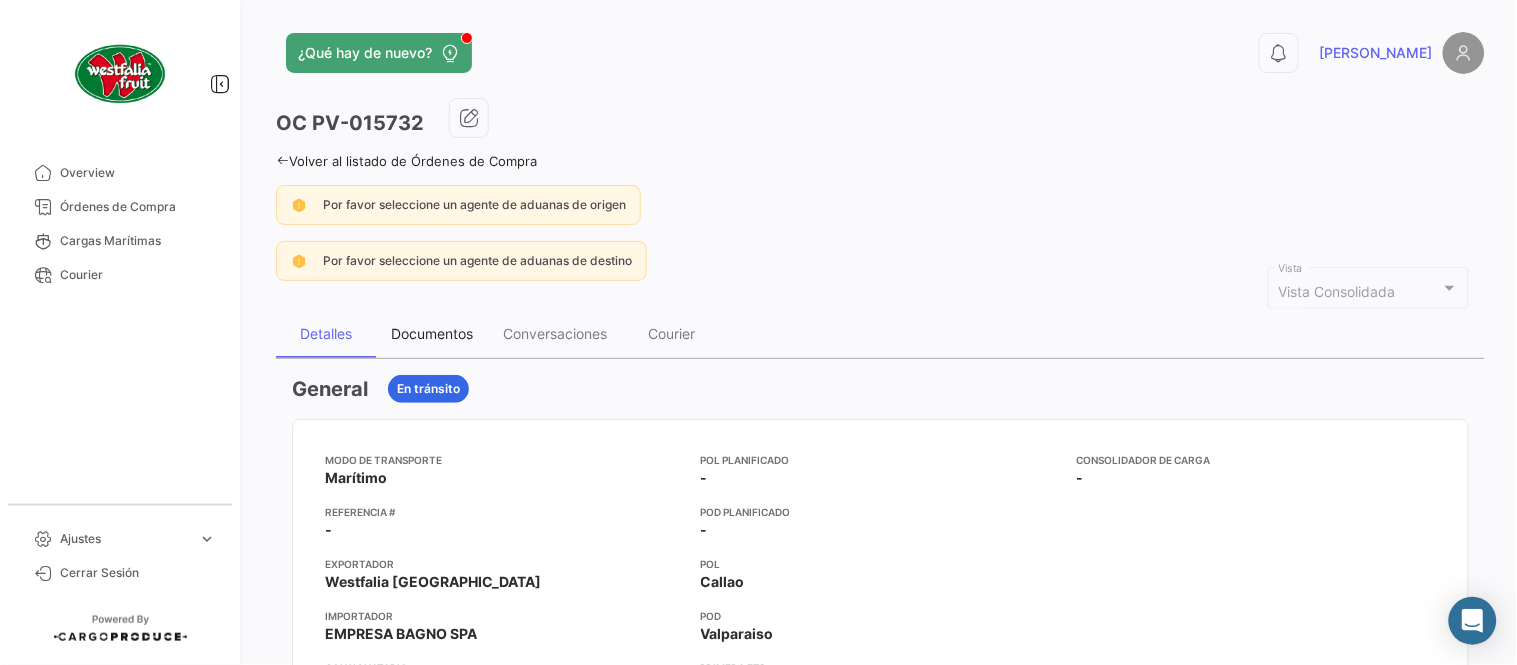 click on "Documentos" at bounding box center (432, 333) 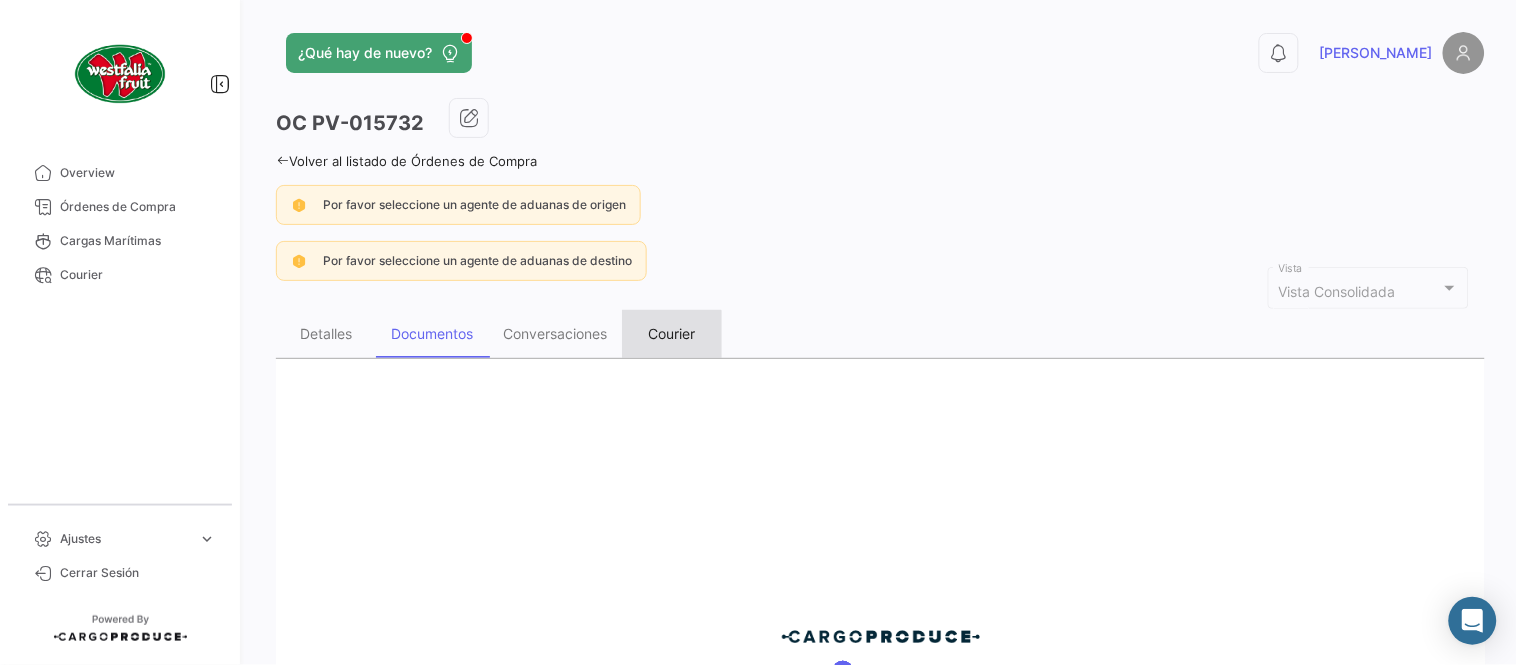 click on "Courier" at bounding box center (672, 333) 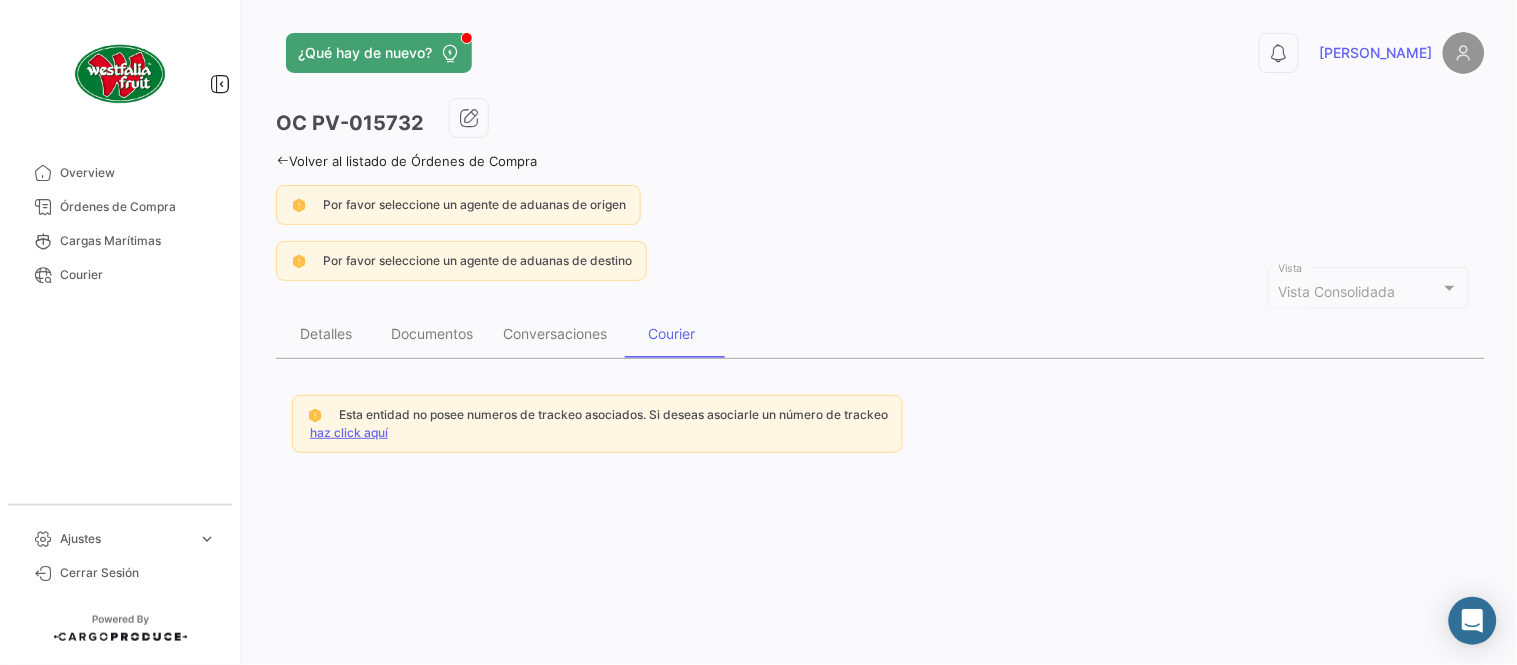 click on "haz click aquí" at bounding box center [349, 432] 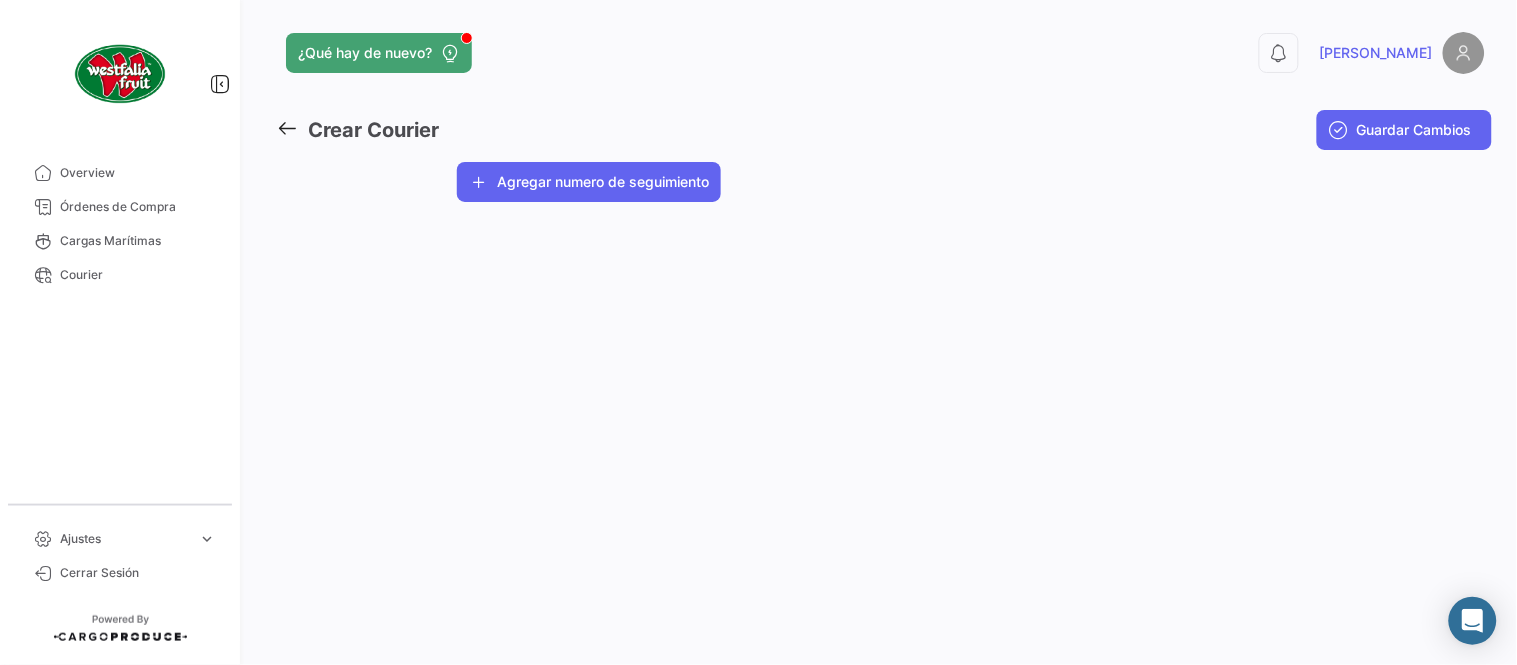 click on "¿Qué hay de nuevo?  0  [PERSON_NAME] Courier  Guardar Cambios Westfalia Fruit Seleccionar un Cliente  *  Agregar numero de seguimiento" 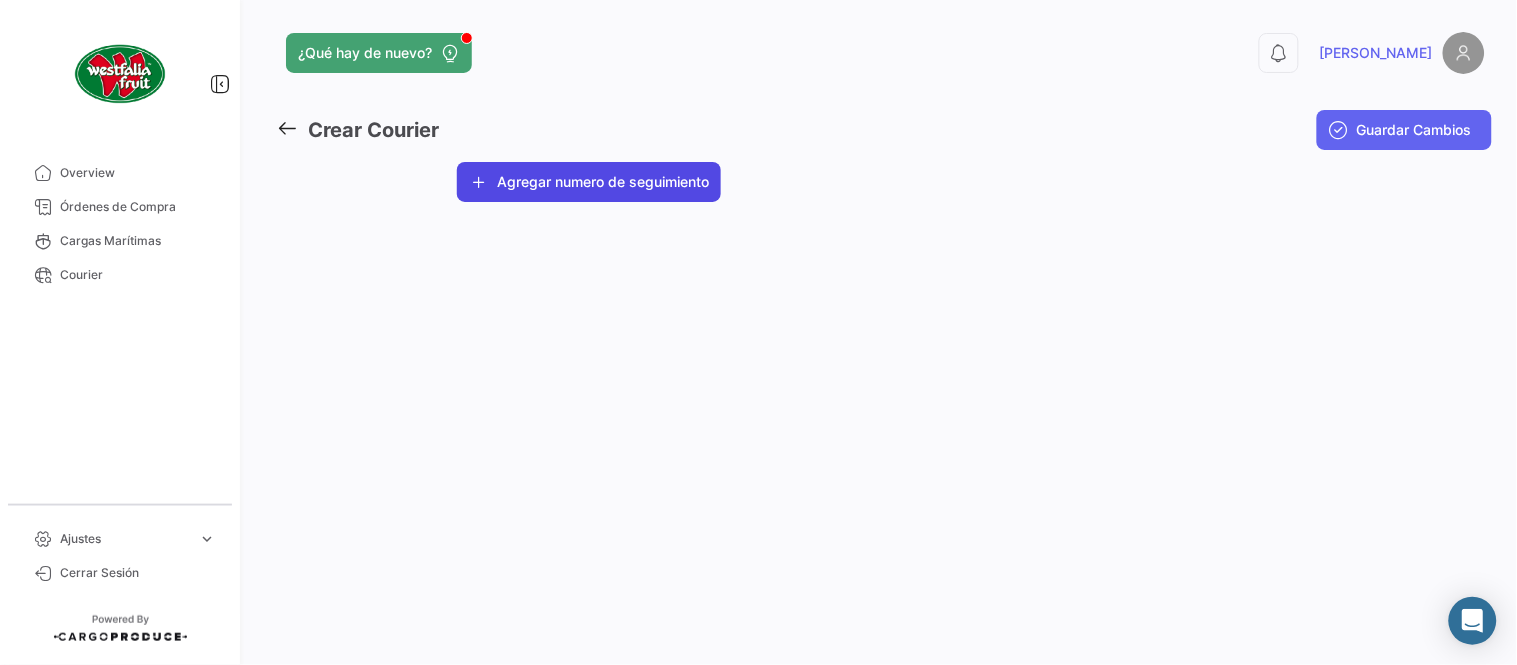click on "Agregar numero de seguimiento" 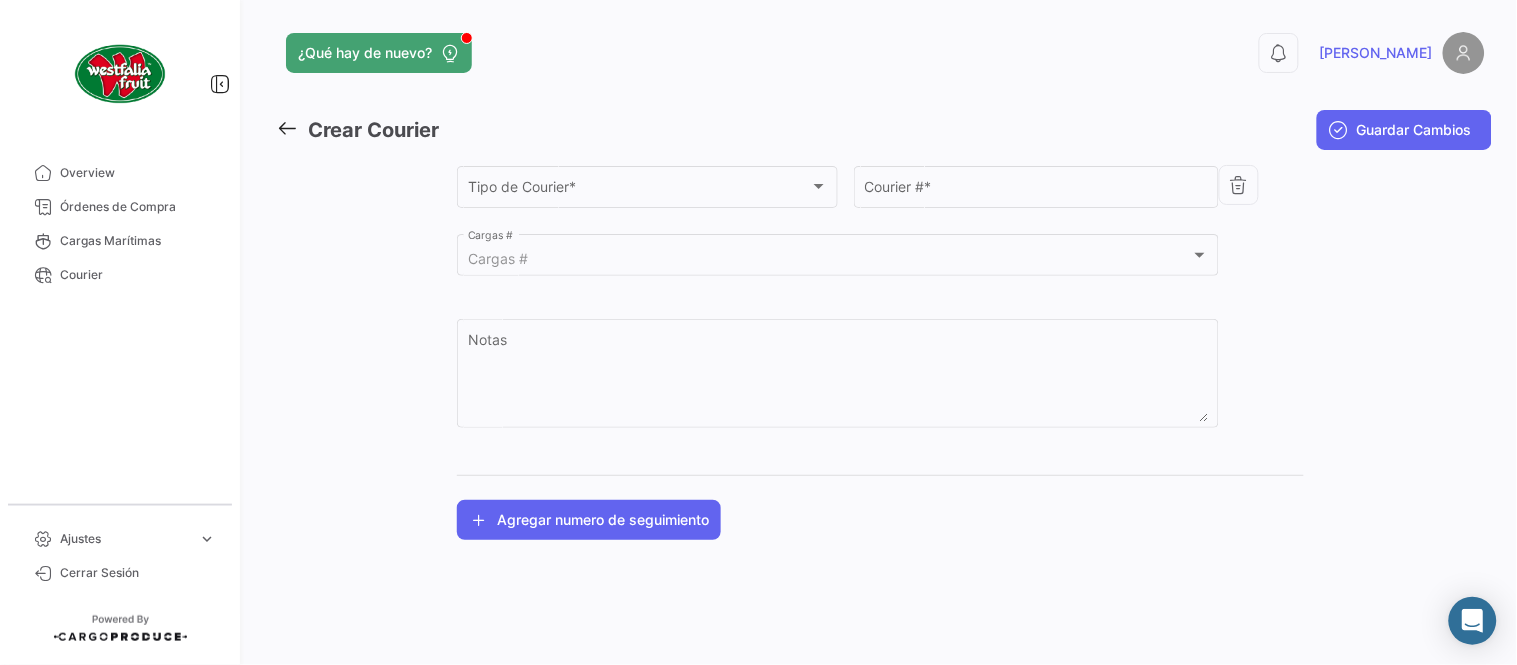 click on "Tipo de Courier * Tipo de Courier  *" 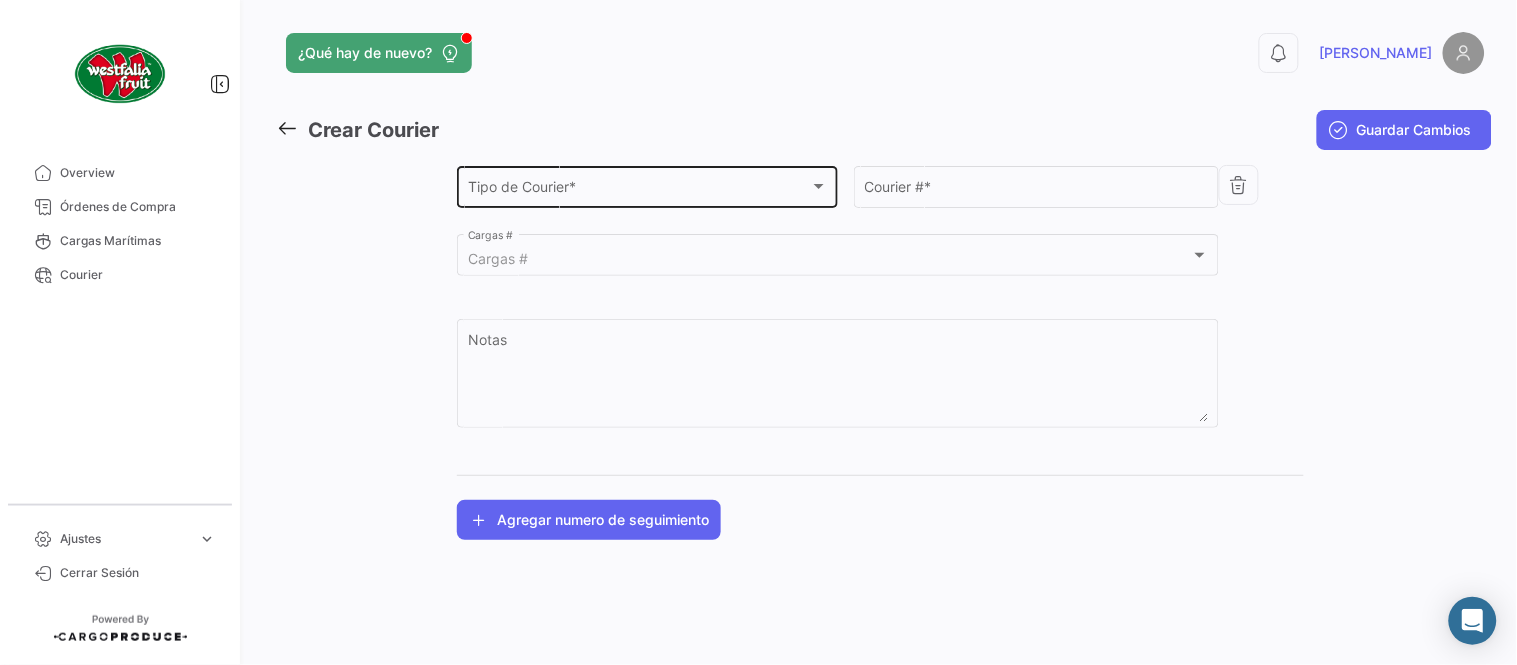 click on "Tipo de Courier *" at bounding box center (639, 190) 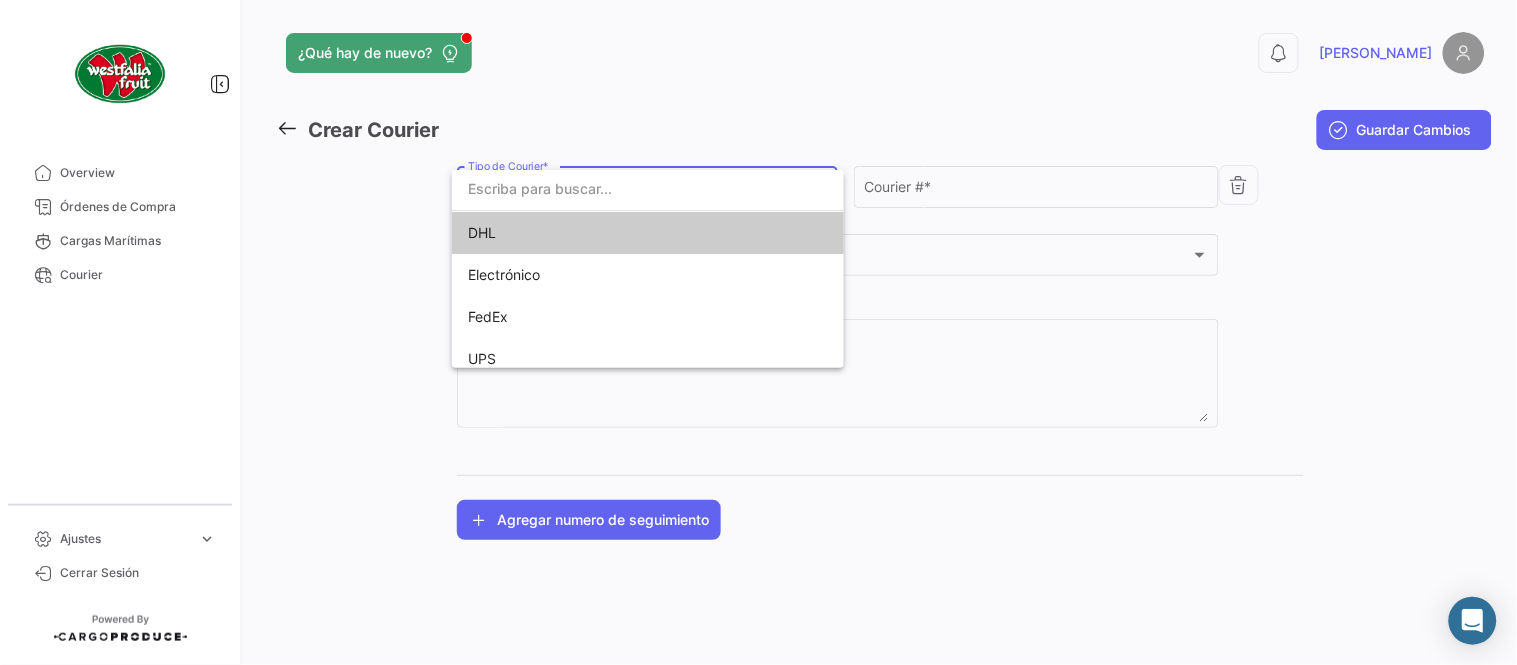 click on "DHL" at bounding box center [608, 233] 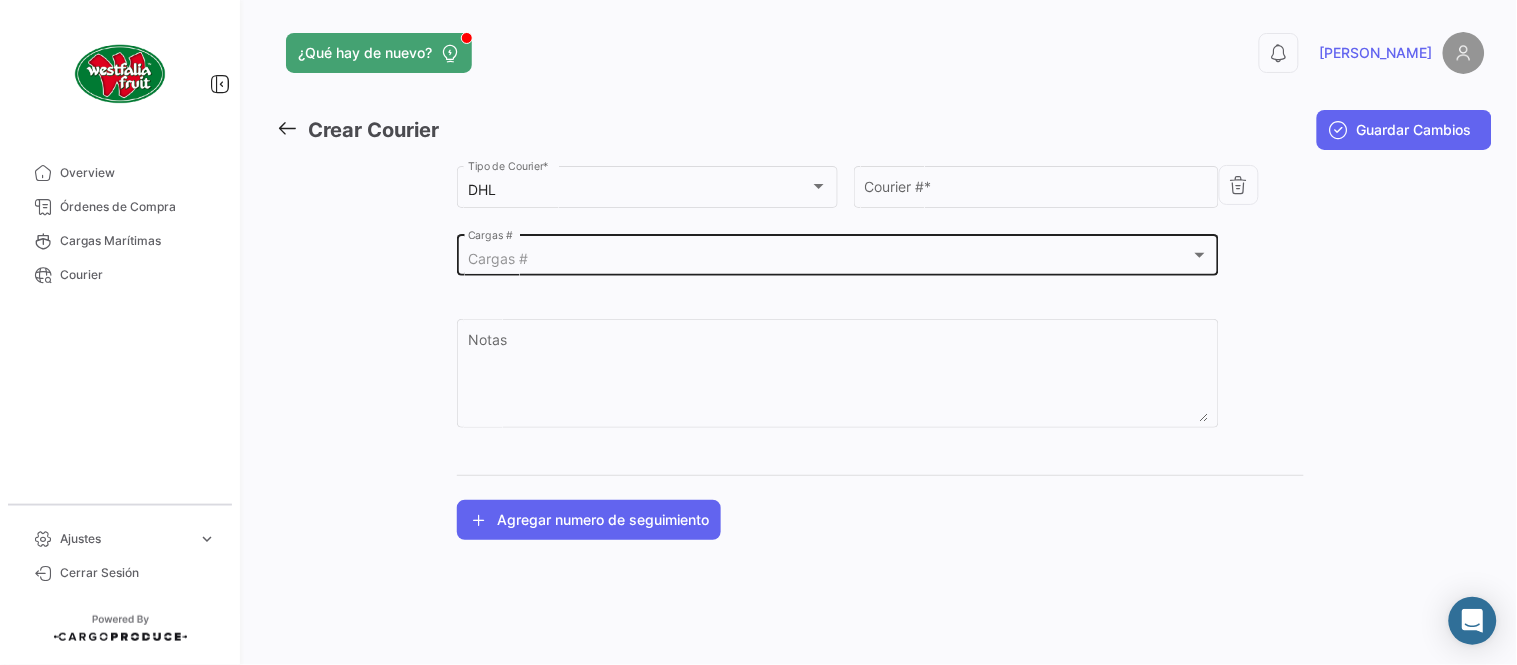 click on "Cargas #  Cargas #" 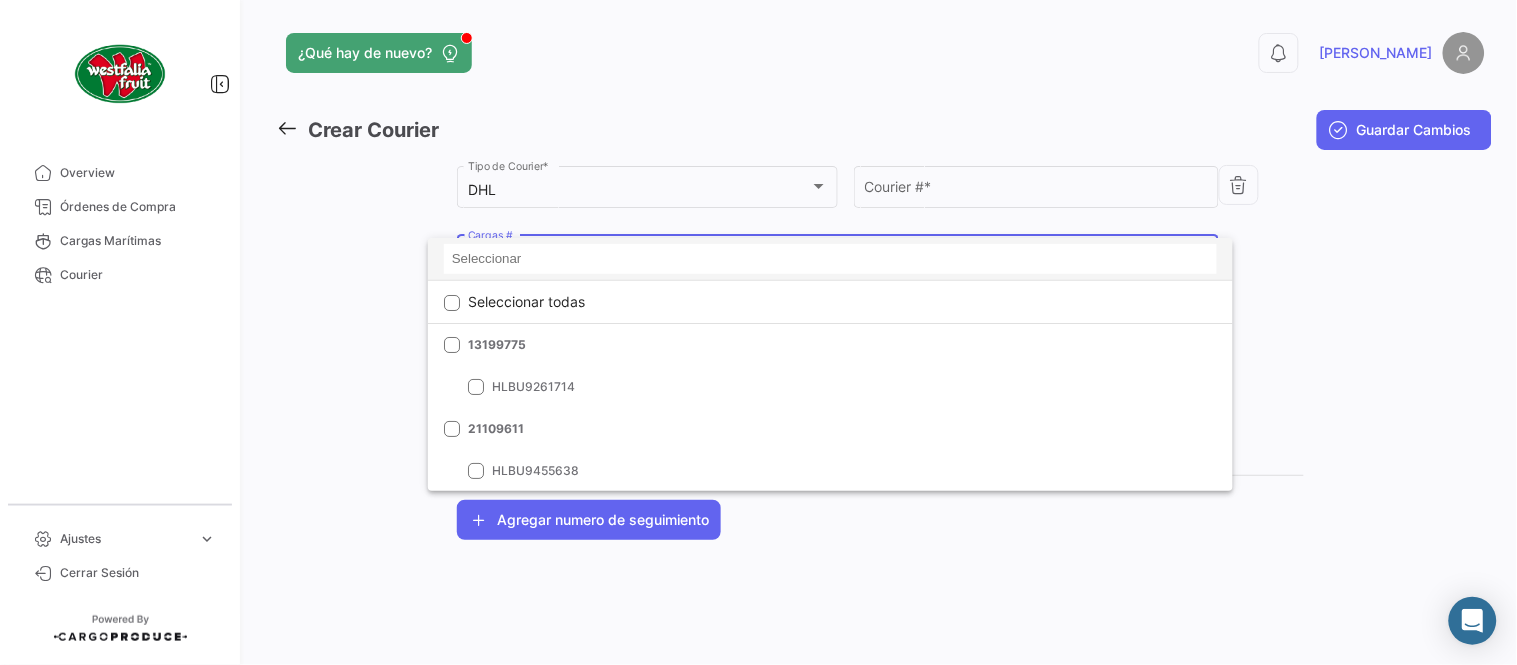 click at bounding box center [830, 259] 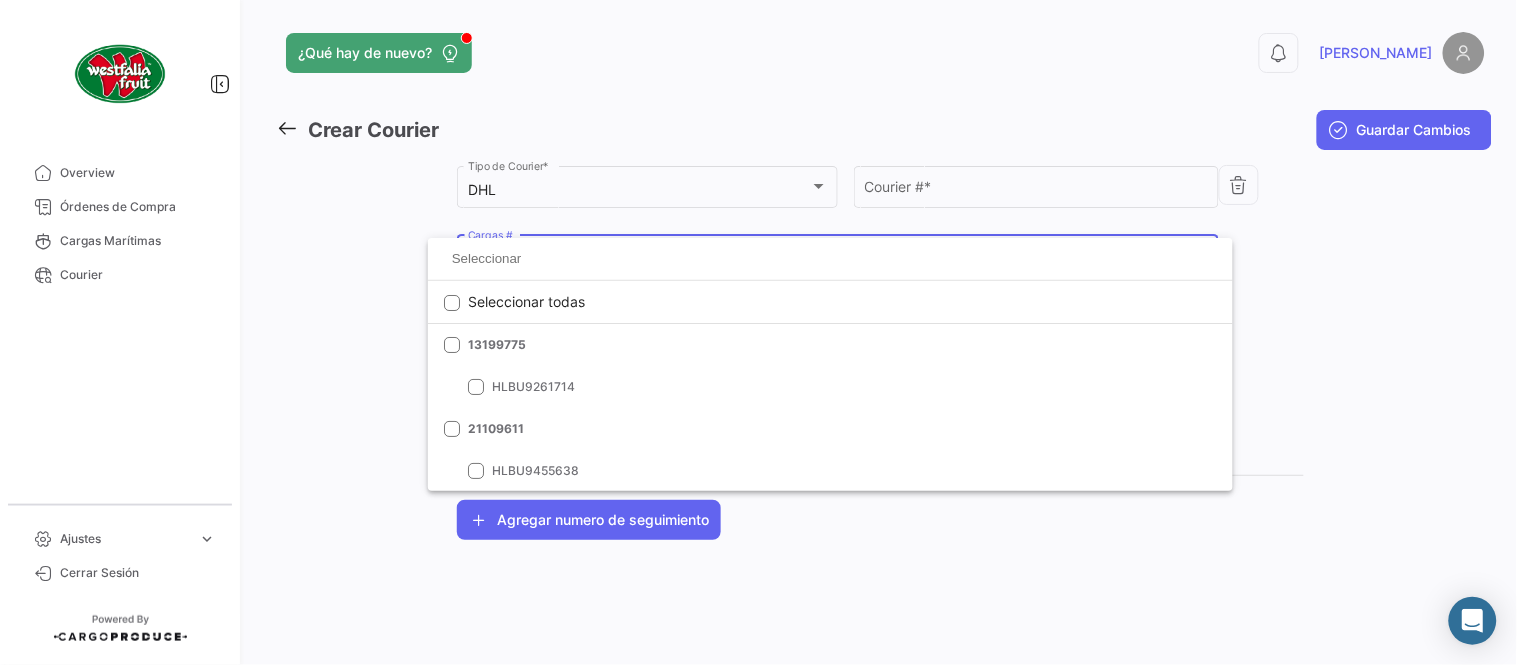 paste on "EBKG13488724" 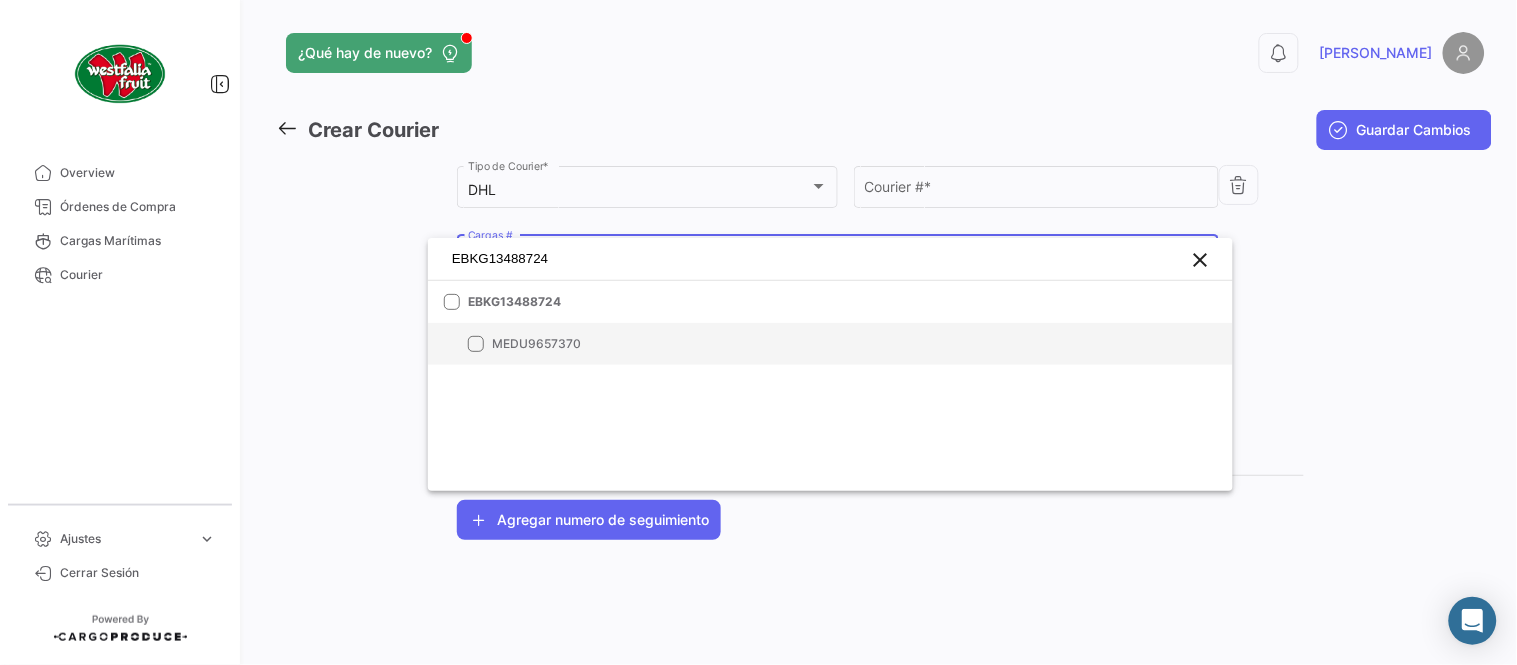 type on "EBKG13488724" 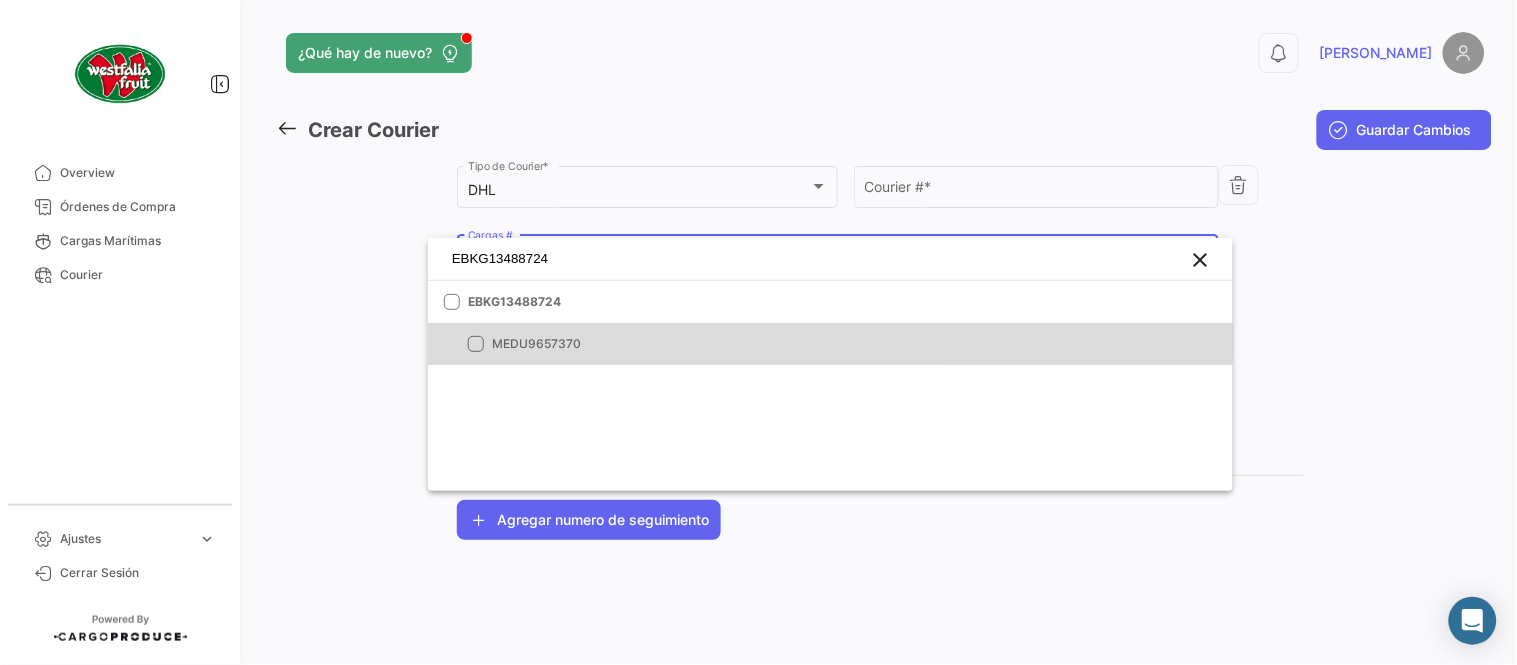 click on "MEDU9657370" at bounding box center (830, 344) 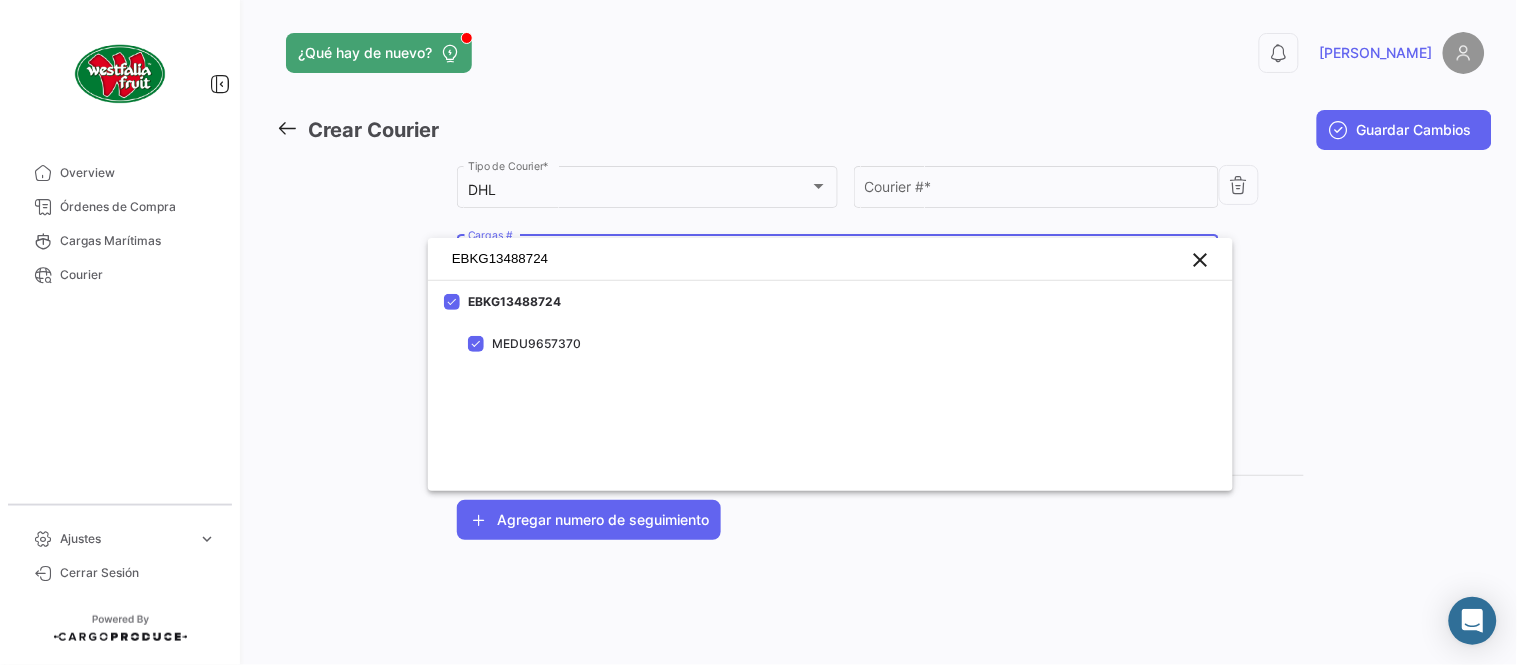 click at bounding box center (758, 332) 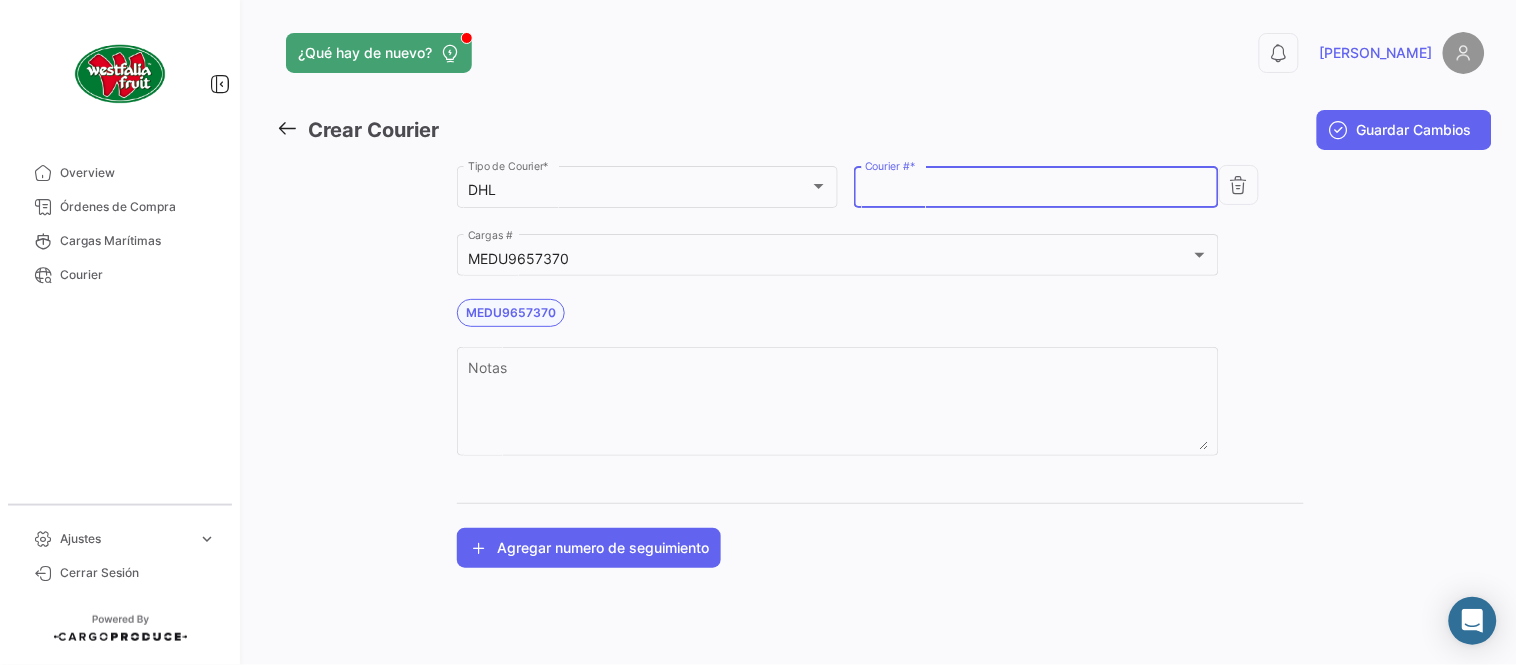 click on "Courier #  *" at bounding box center (1037, 190) 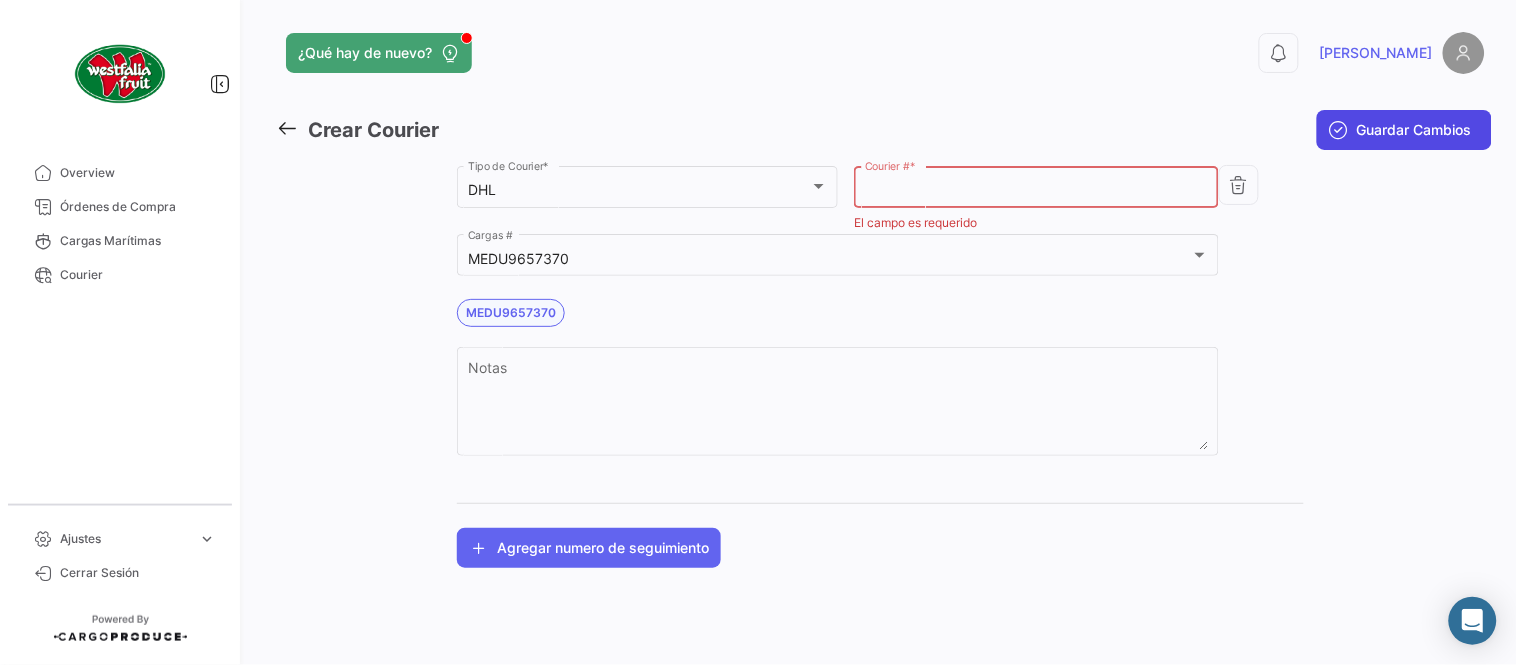 paste on "3091648405" 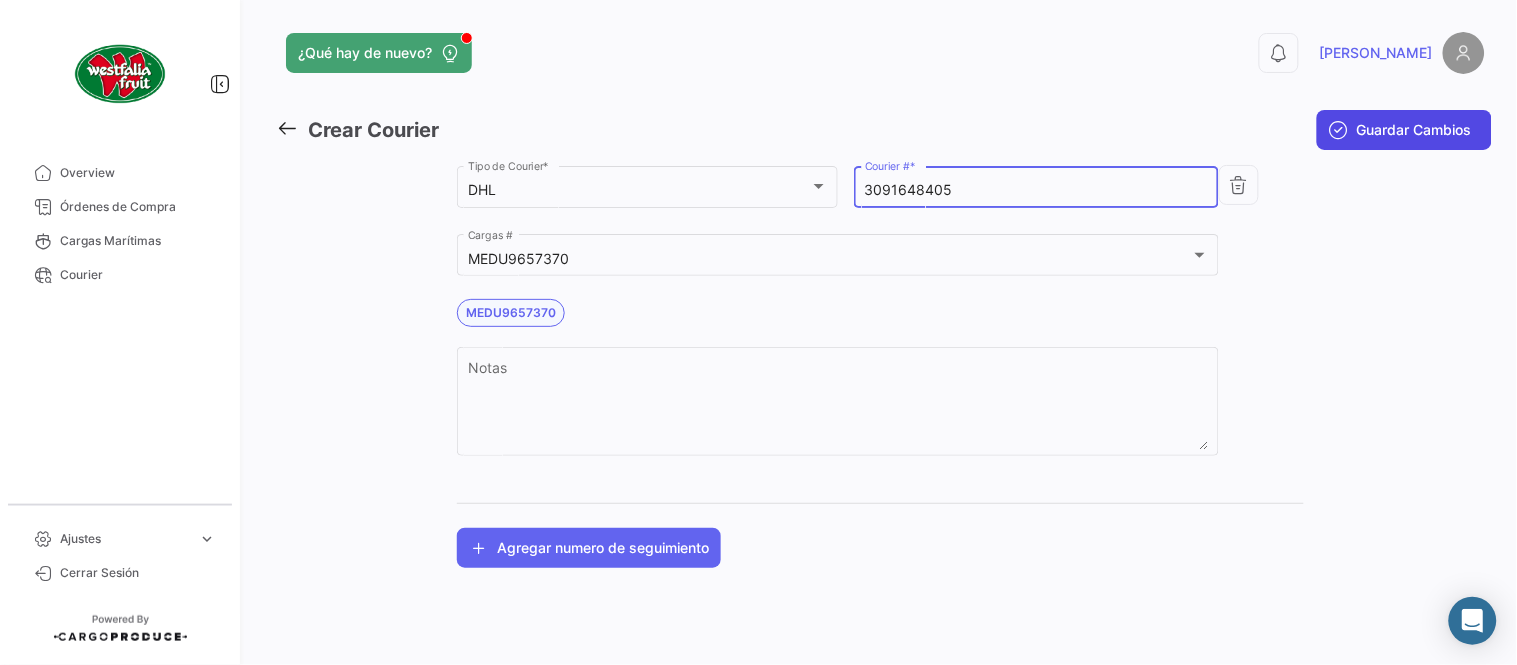type on "3091648405" 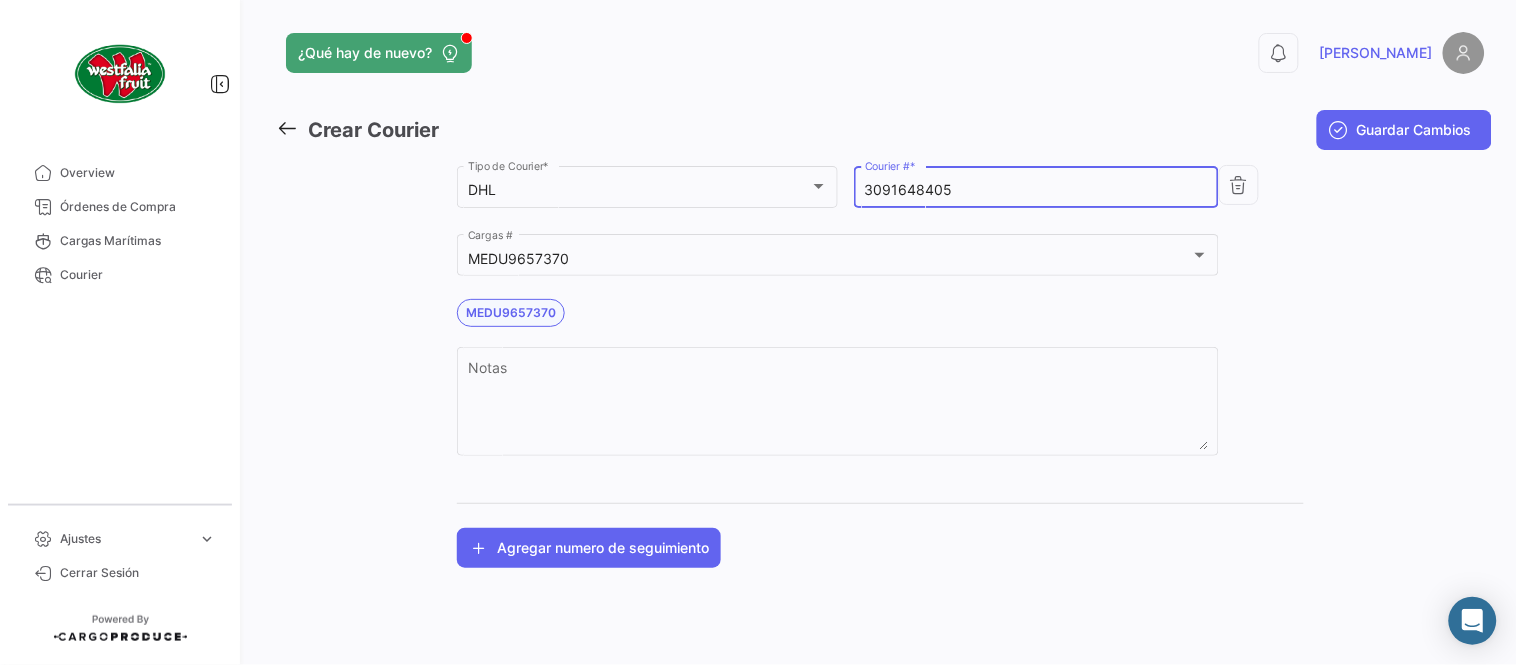 click on "Guardar Cambios" 